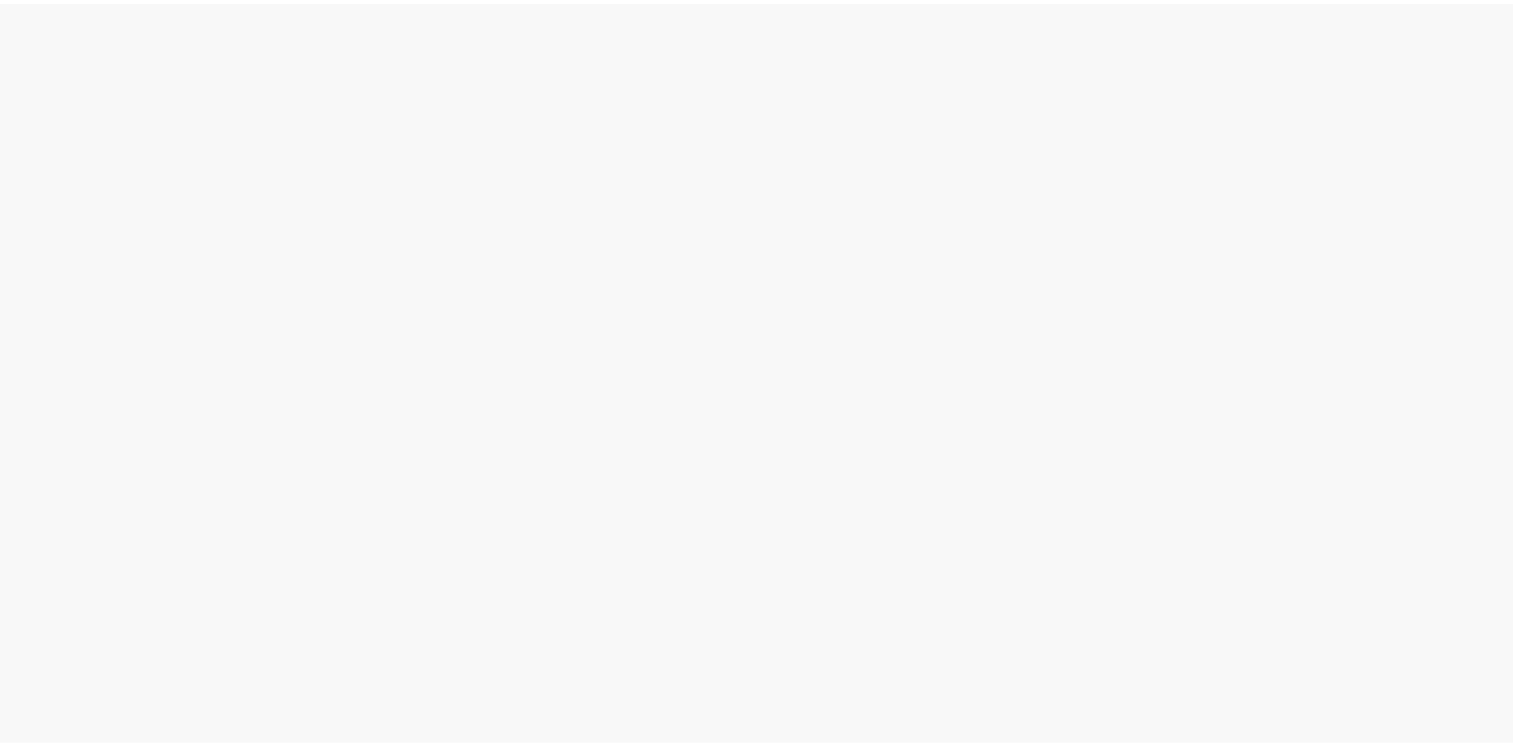 scroll, scrollTop: 0, scrollLeft: 0, axis: both 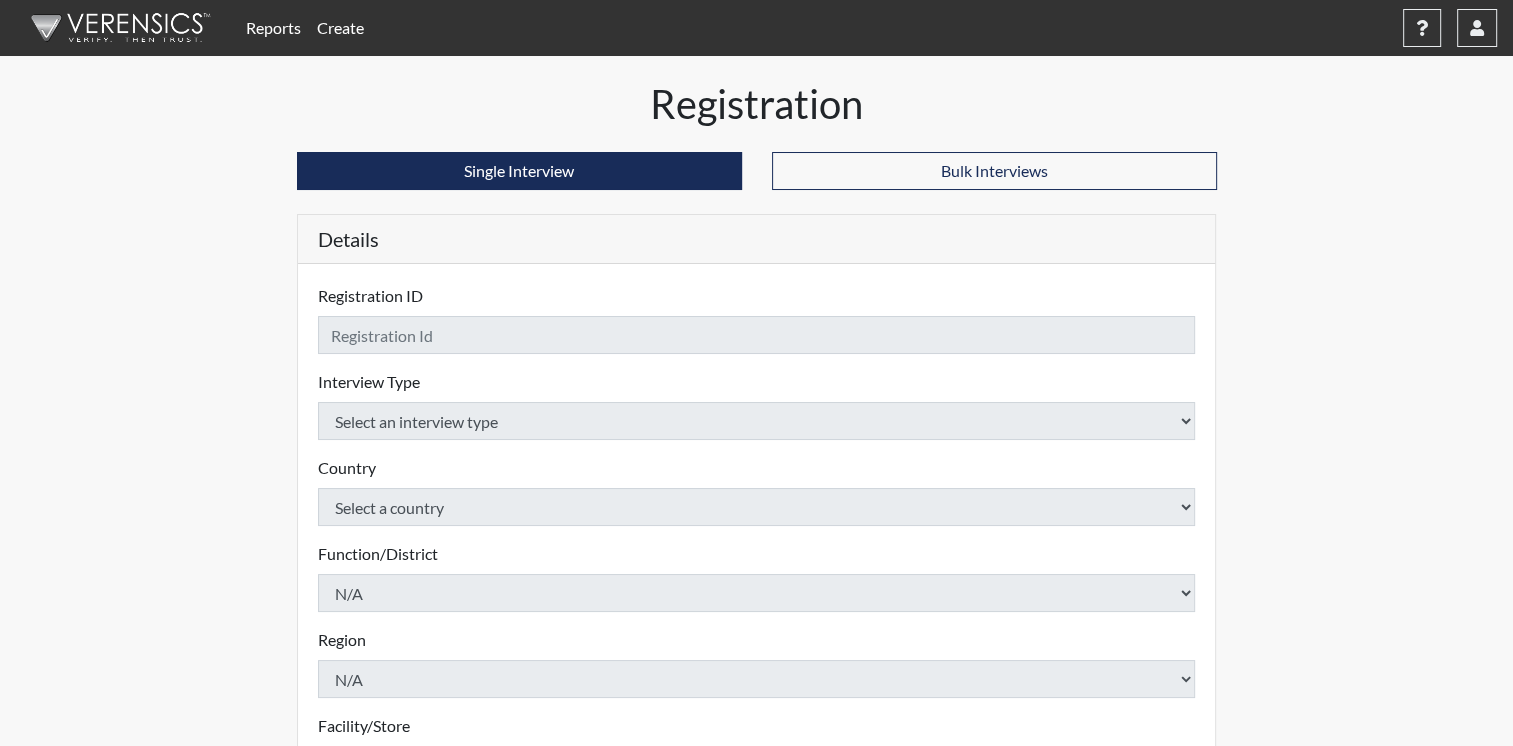 checkbox on "true" 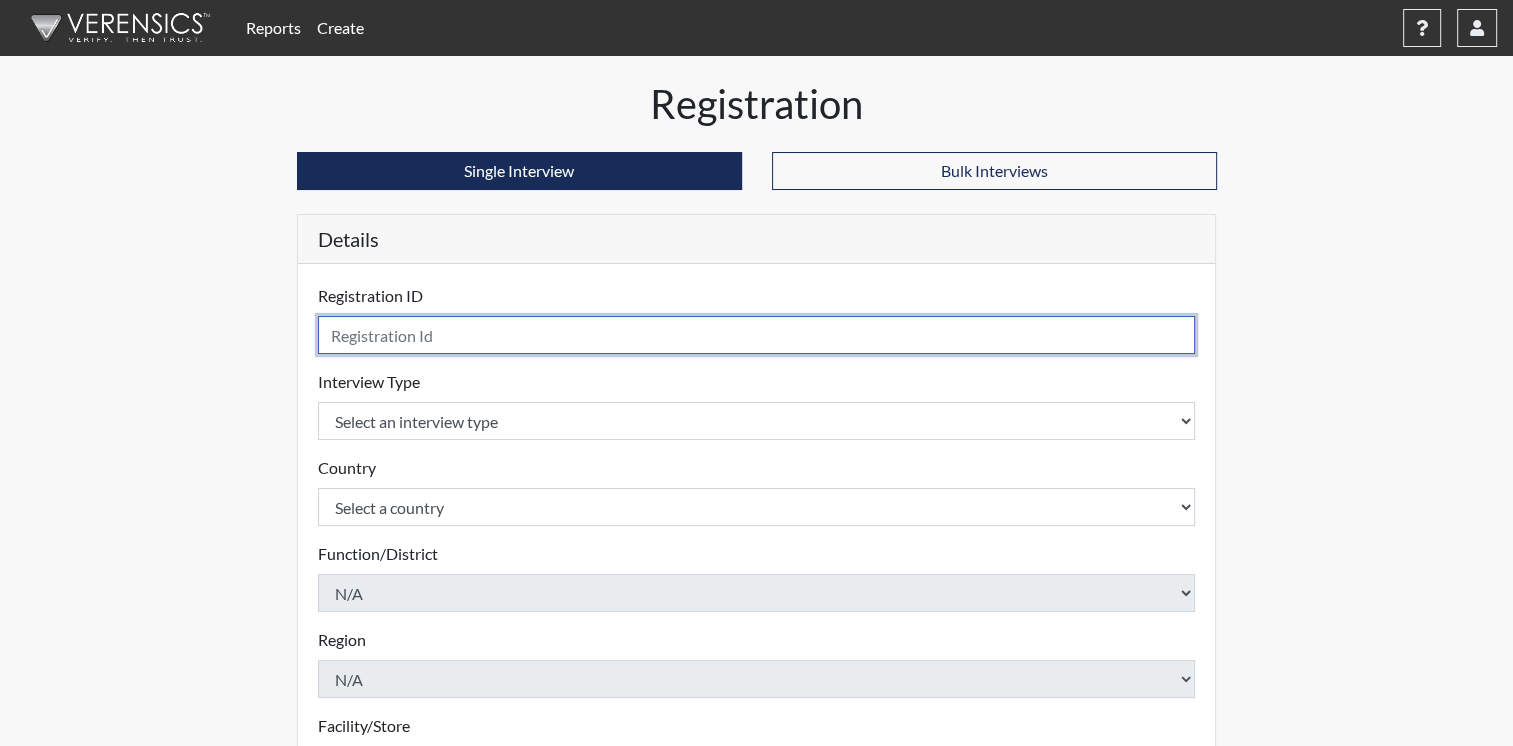 click at bounding box center [757, 335] 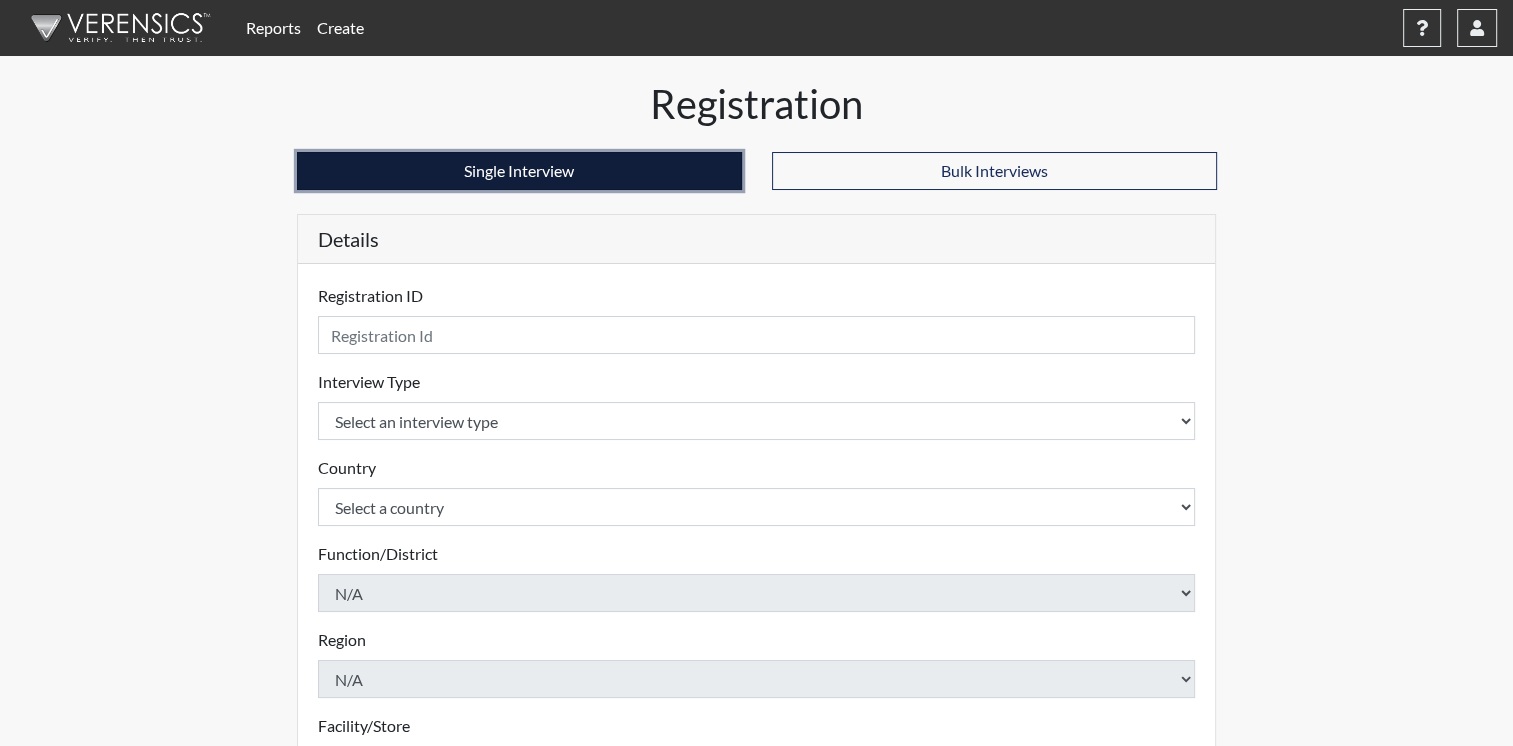click on "Single Interview" at bounding box center [519, 171] 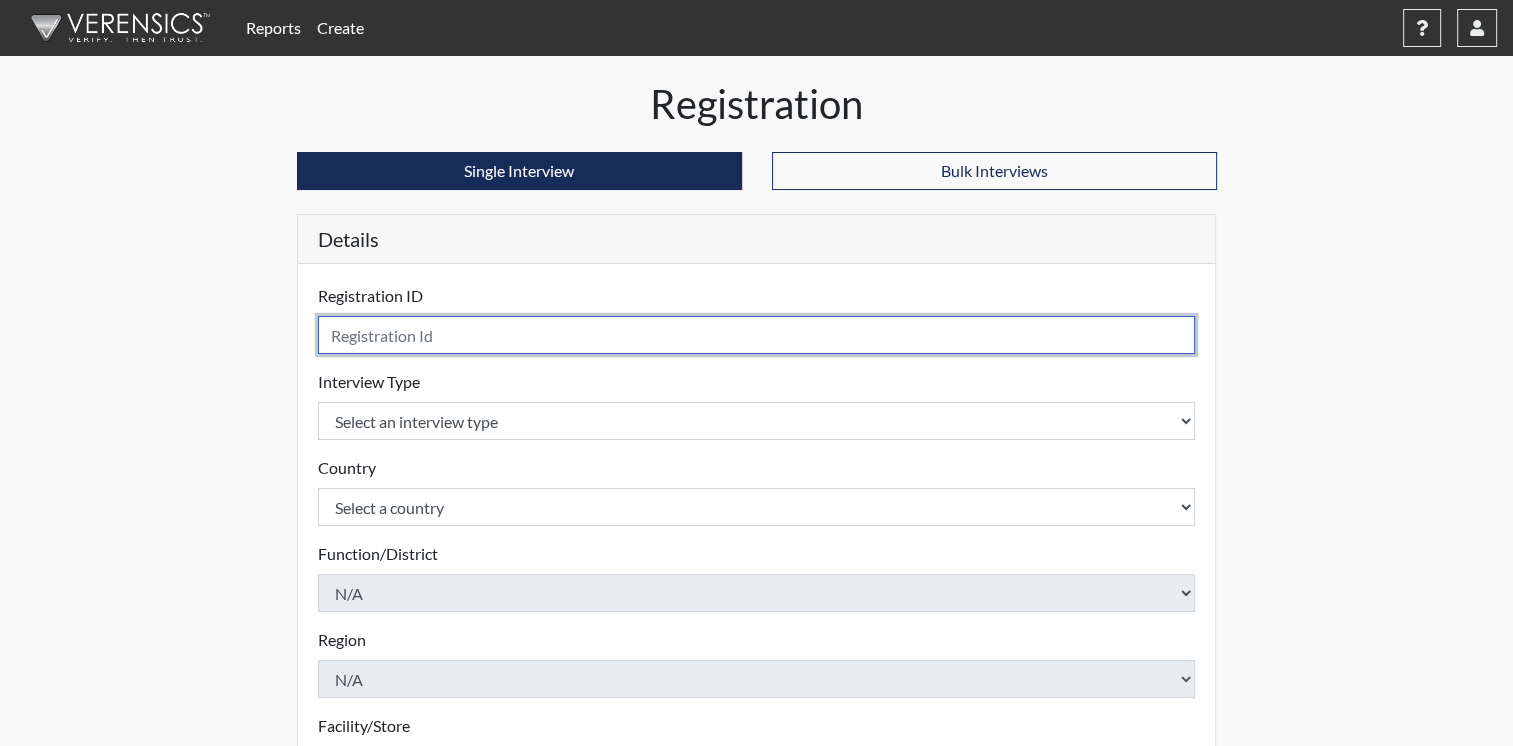 click at bounding box center (757, 335) 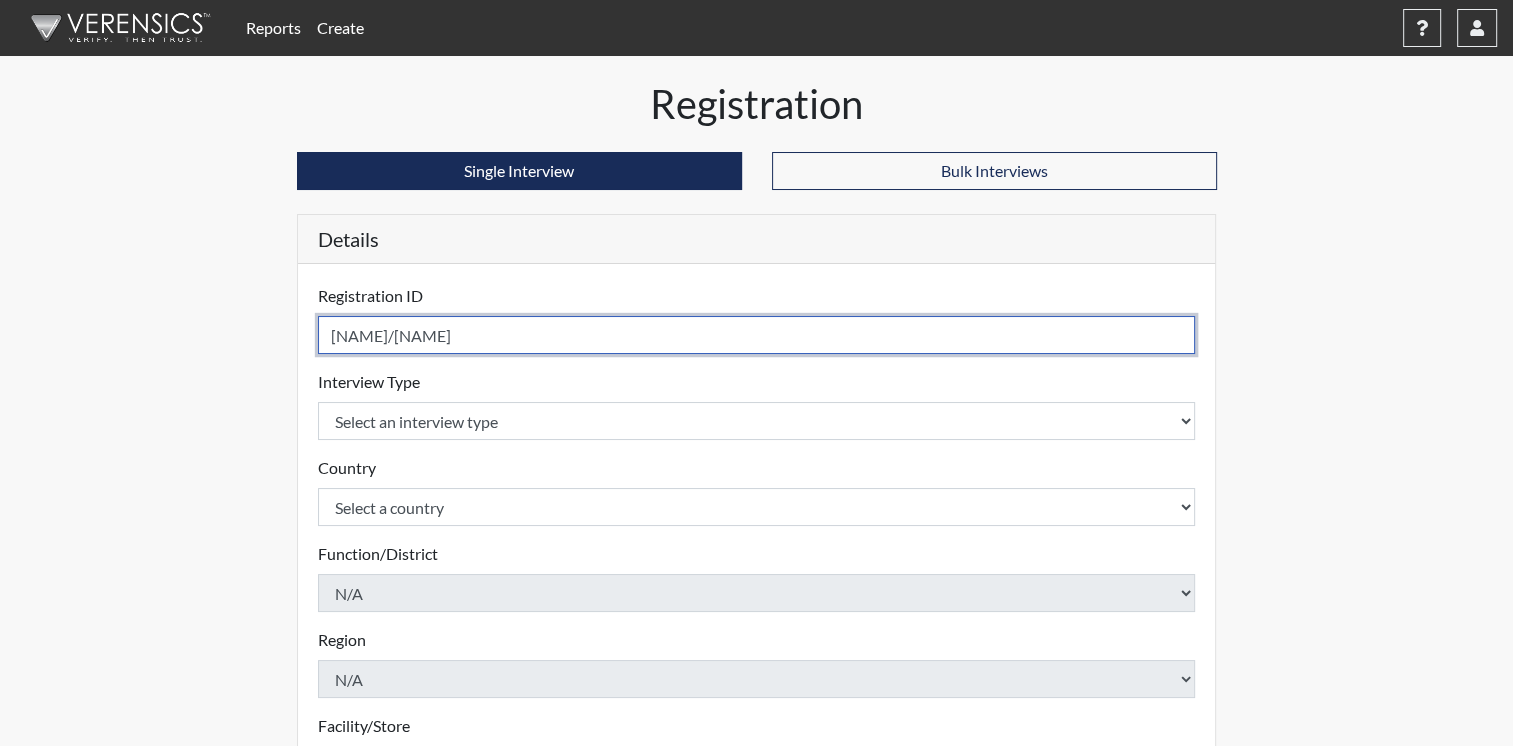 type on "[NAME]/[NAME]" 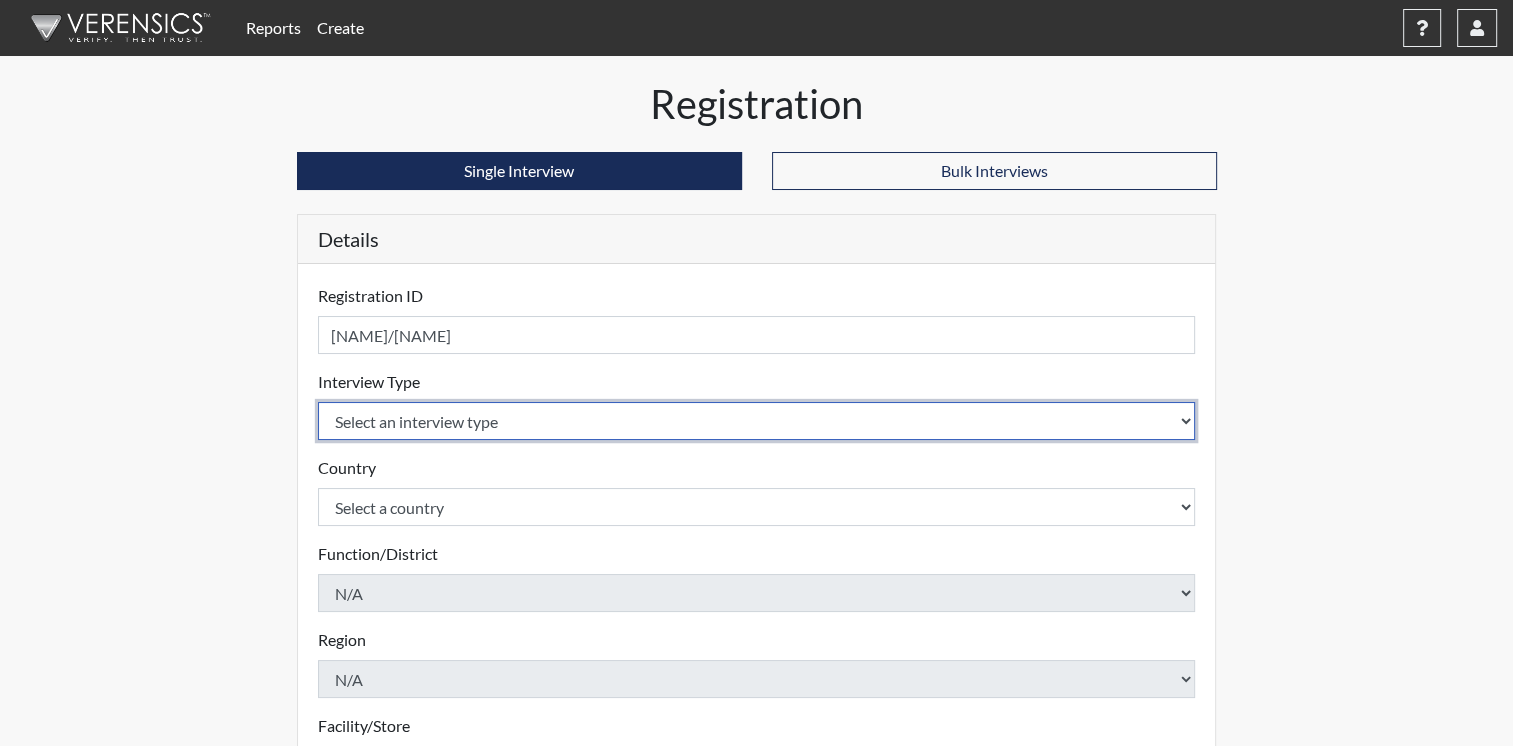 click on "Select an interview type  Corrections Pre-Employment" at bounding box center (757, 421) 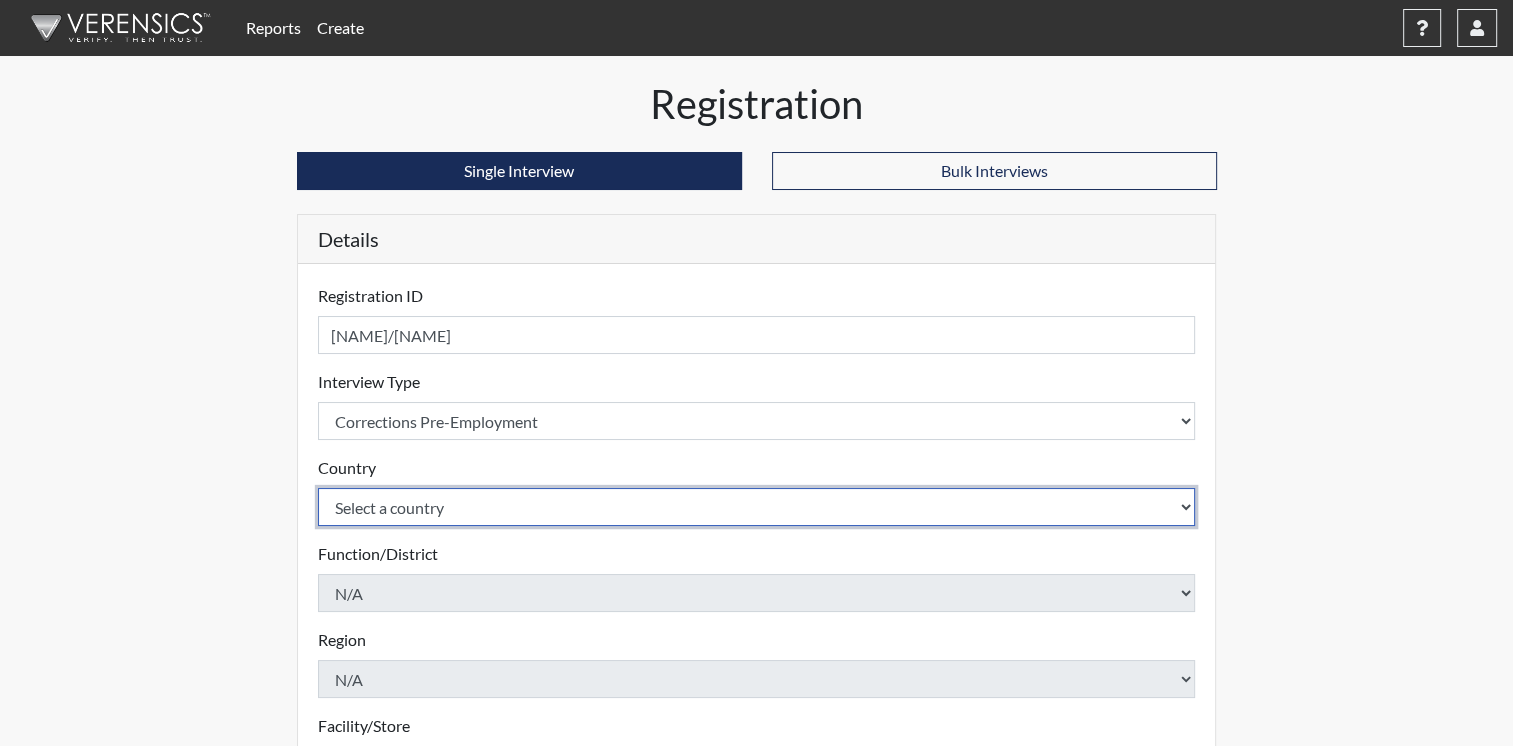 click on "Select a country United States Mexico" at bounding box center [757, 507] 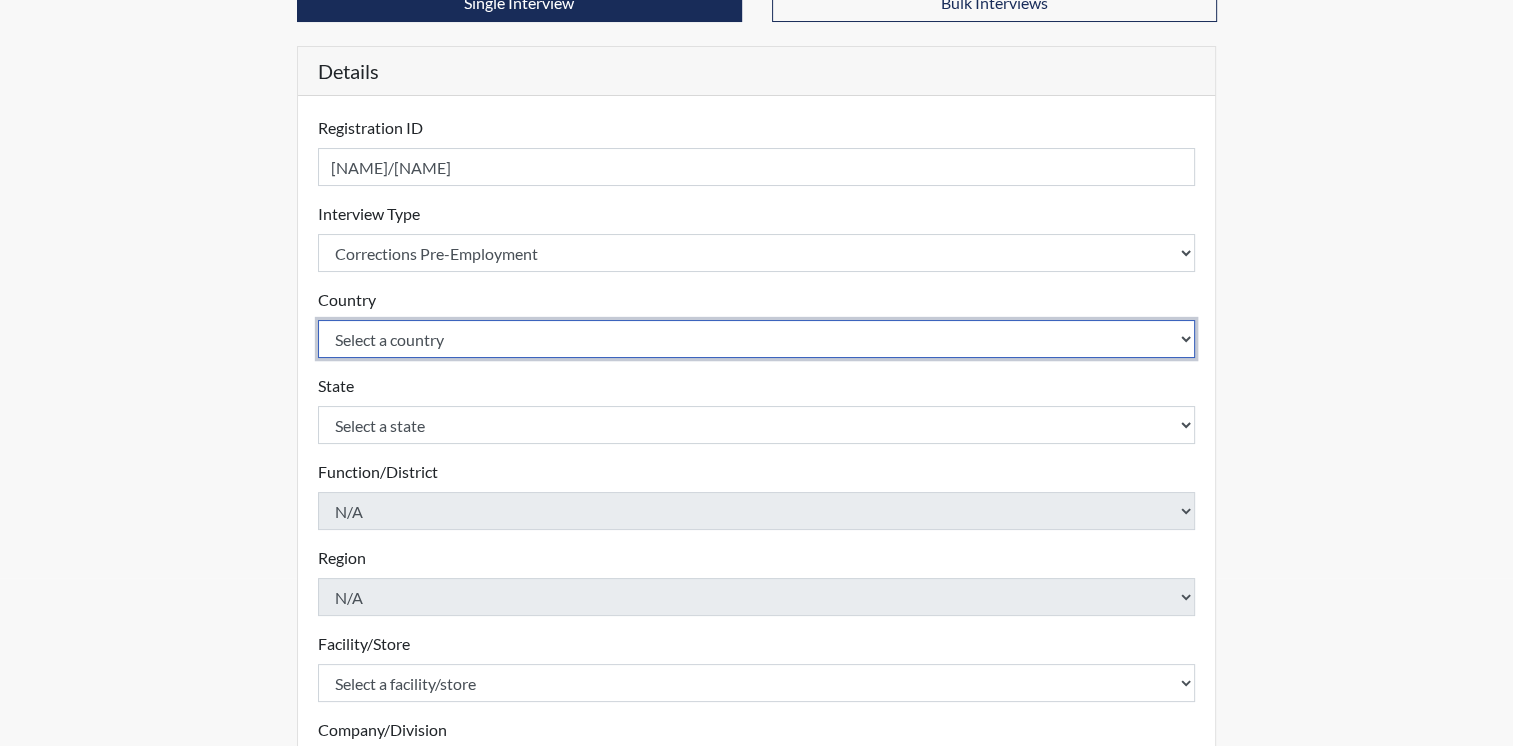 scroll, scrollTop: 176, scrollLeft: 0, axis: vertical 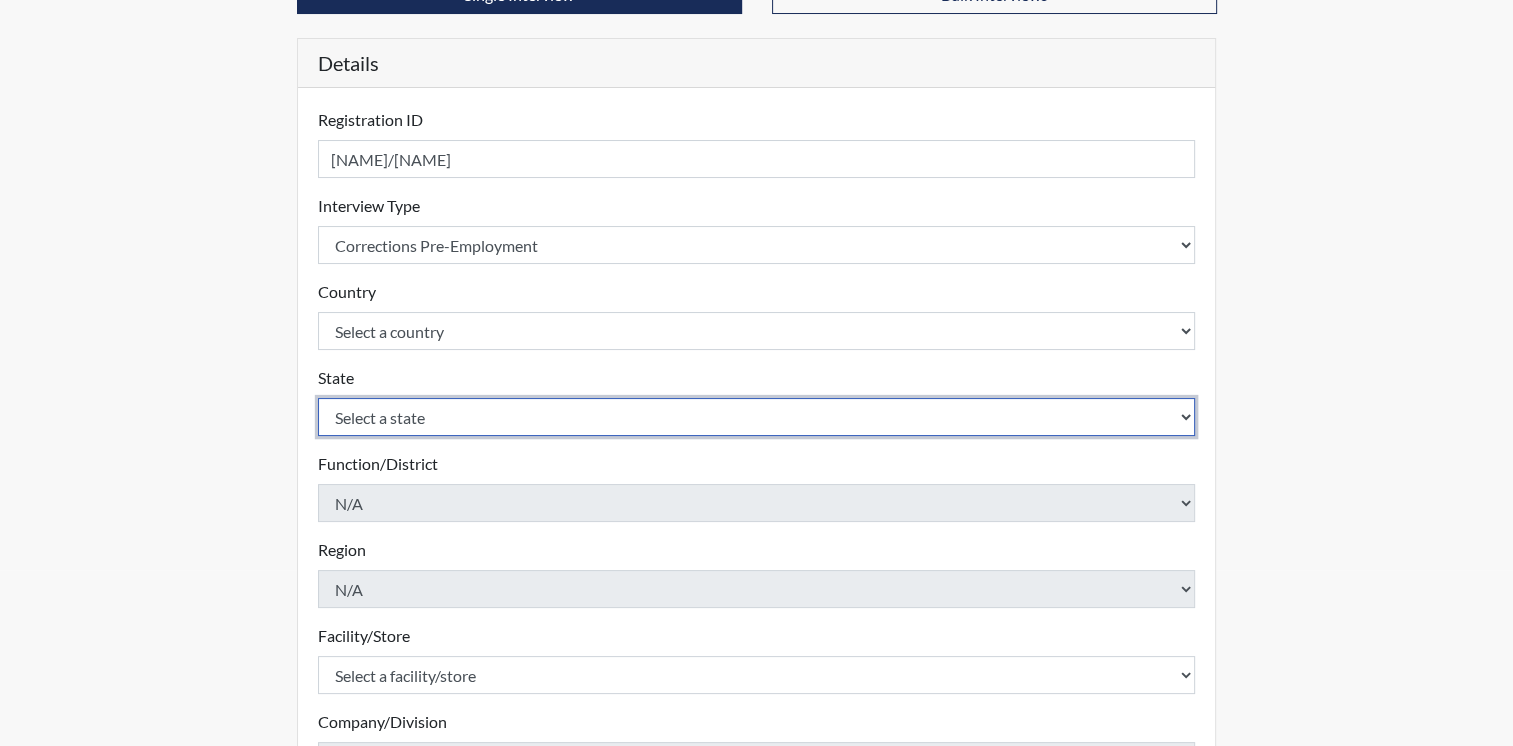 click on "Select a state  Alabama   Alaska   Arizona   Arkansas   California   Colorado   Connecticut   Delaware   Florida   Georgia   Hawaii   Idaho   Illinois   Indiana   Iowa   Kansas   Kentucky   Louisiana   Maine   Maryland   Massachusetts   Michigan   Minnesota   Mississippi   Missouri   Montana   Nebraska   Nevada   New Hampshire   New Jersey   New Mexico   New York   North Carolina   North Dakota   Ohio   Oklahoma   Oregon   Pennsylvania   Rhode Island   South Carolina   South Dakota   Tennessee   Texas   Utah   Vermont   Virginia   Washington   West Virginia   Wisconsin   Wyoming" at bounding box center (757, 417) 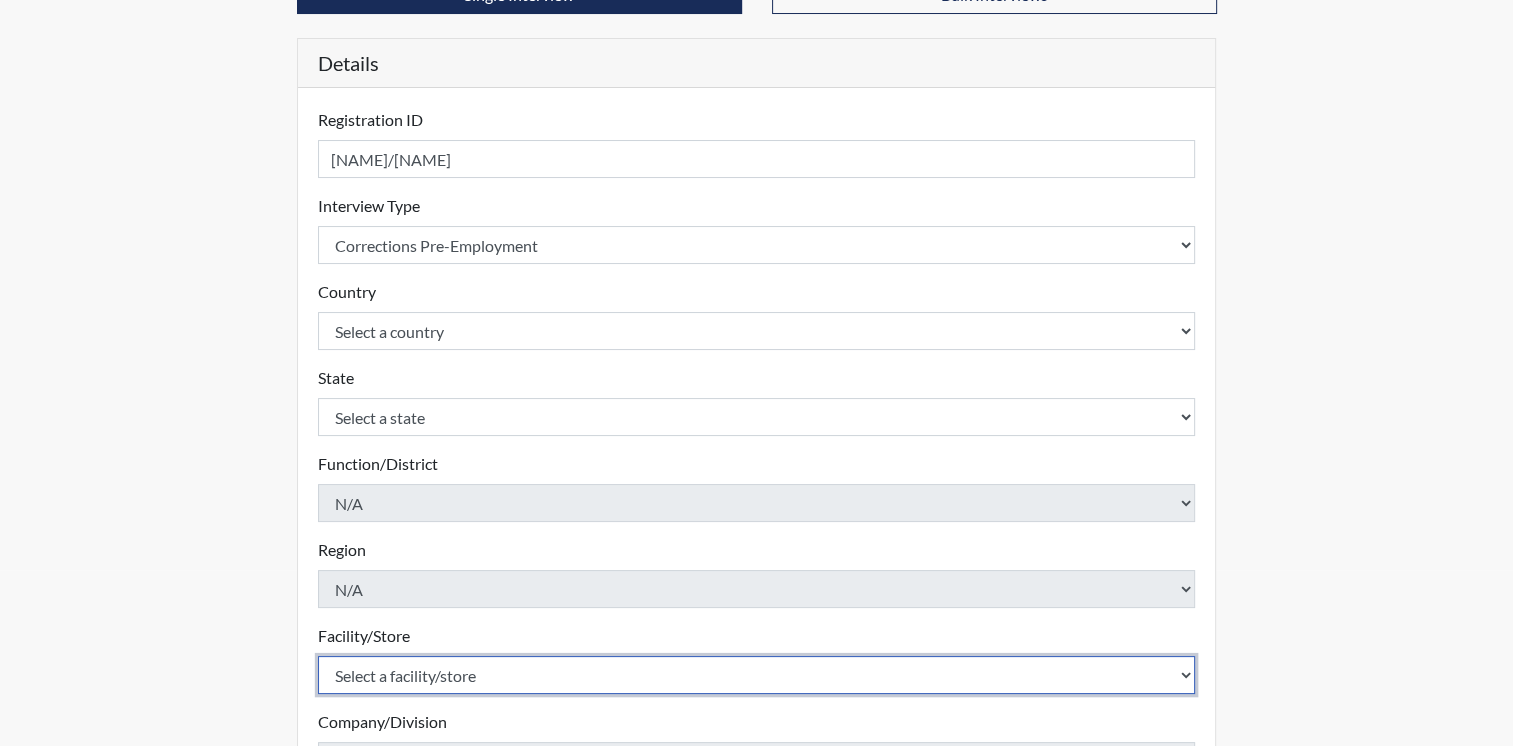 click on "Select a facility/store ADAPT CCC Pathways/Cornerstone Spring Grove TCC" at bounding box center [757, 675] 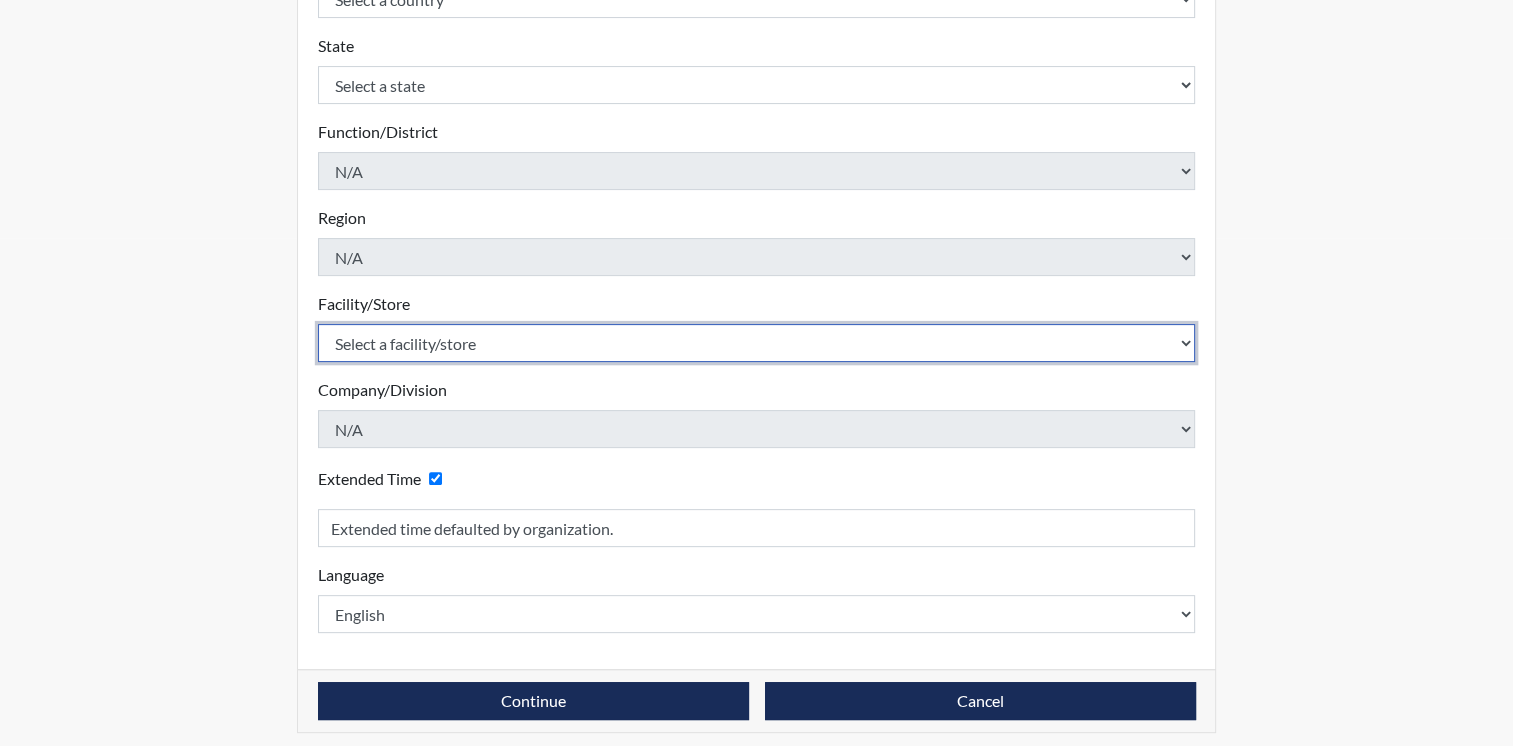 scroll, scrollTop: 516, scrollLeft: 0, axis: vertical 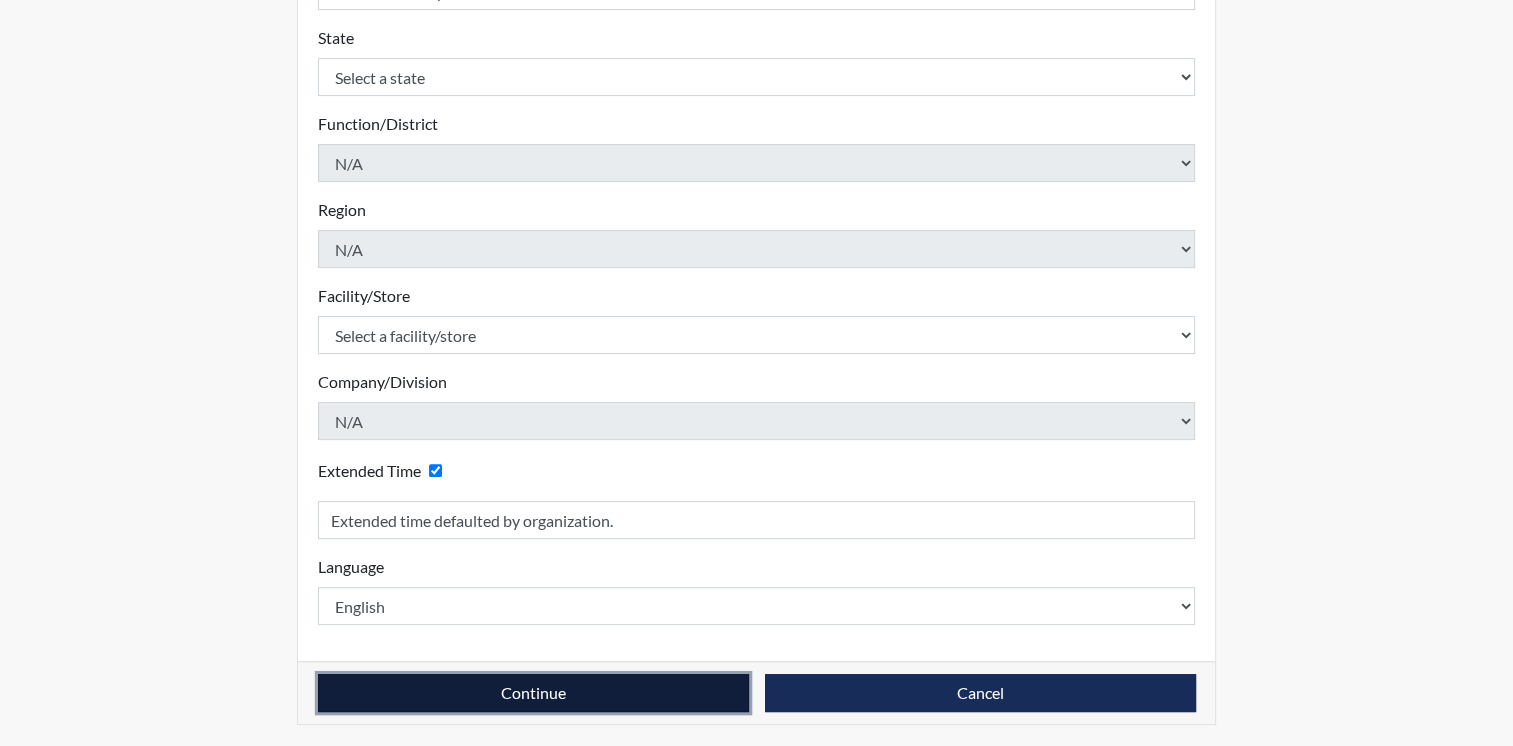 click on "Continue" at bounding box center [533, 693] 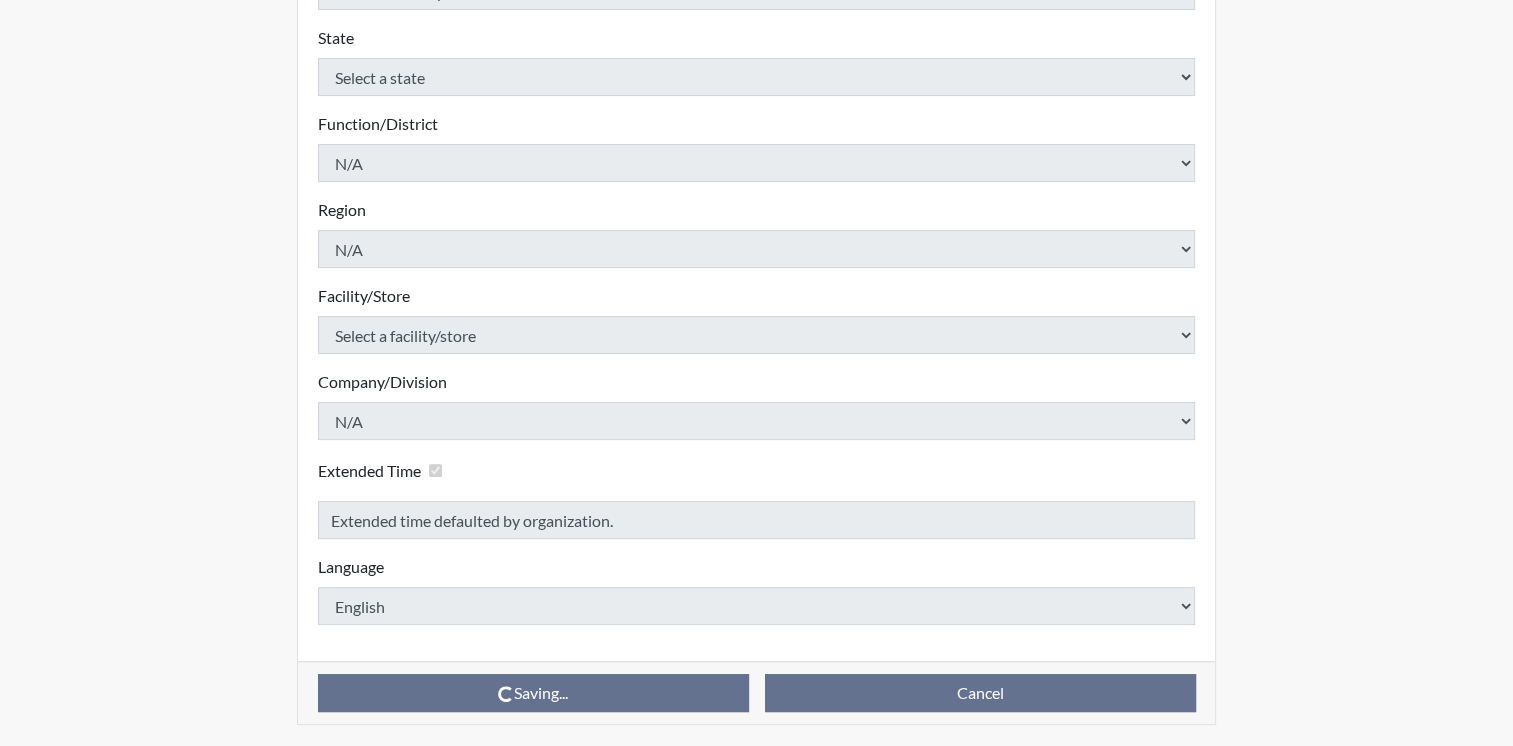 scroll, scrollTop: 0, scrollLeft: 0, axis: both 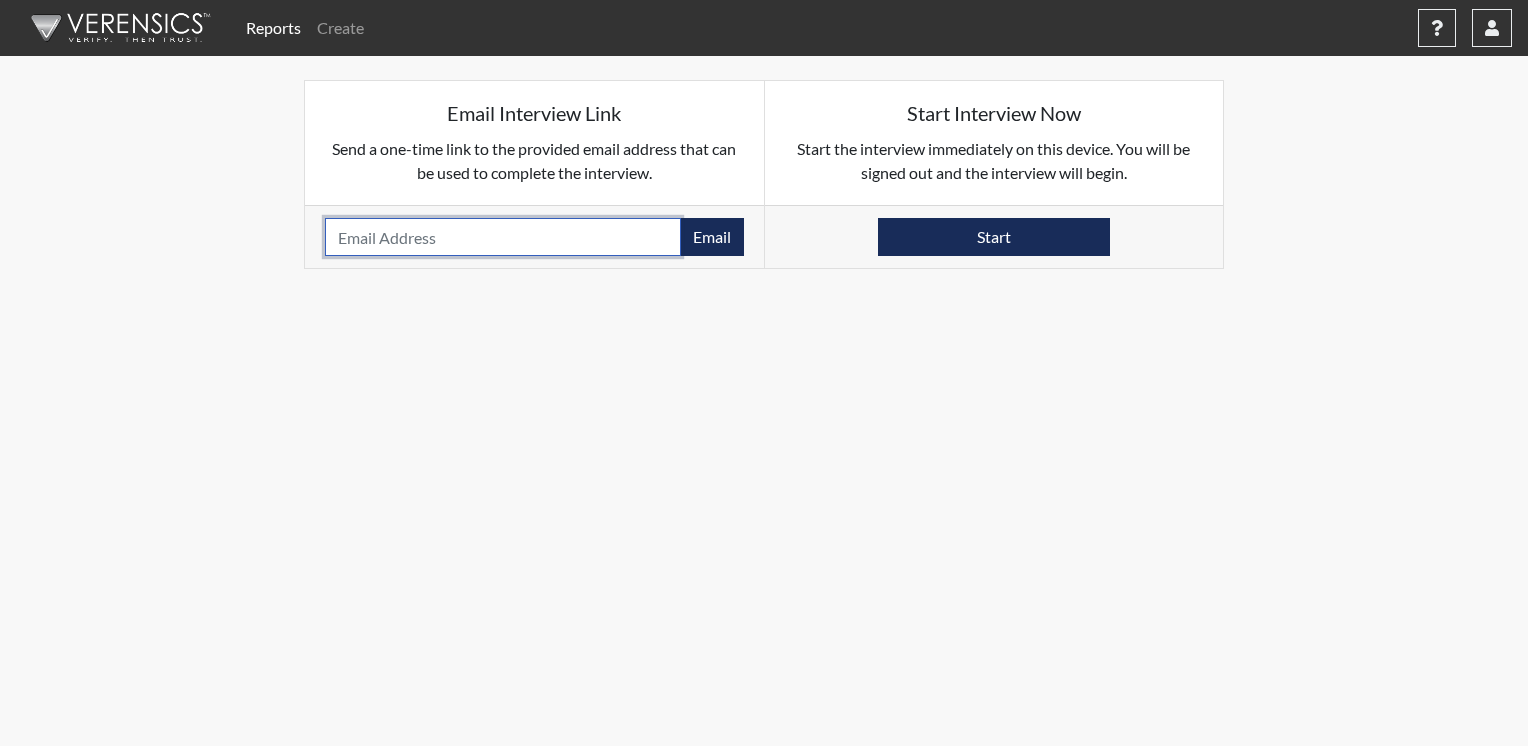 click at bounding box center [503, 237] 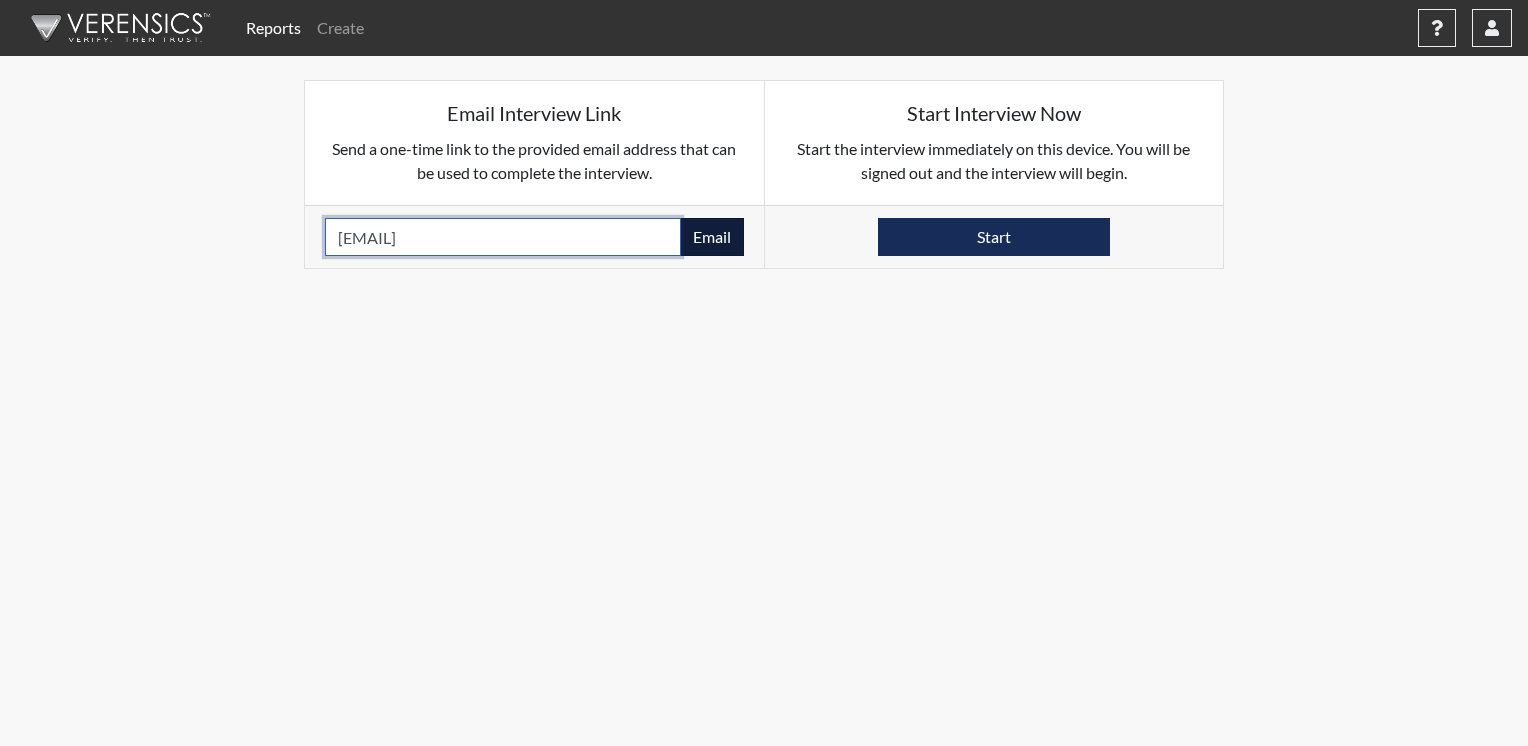 type on "[EMAIL]" 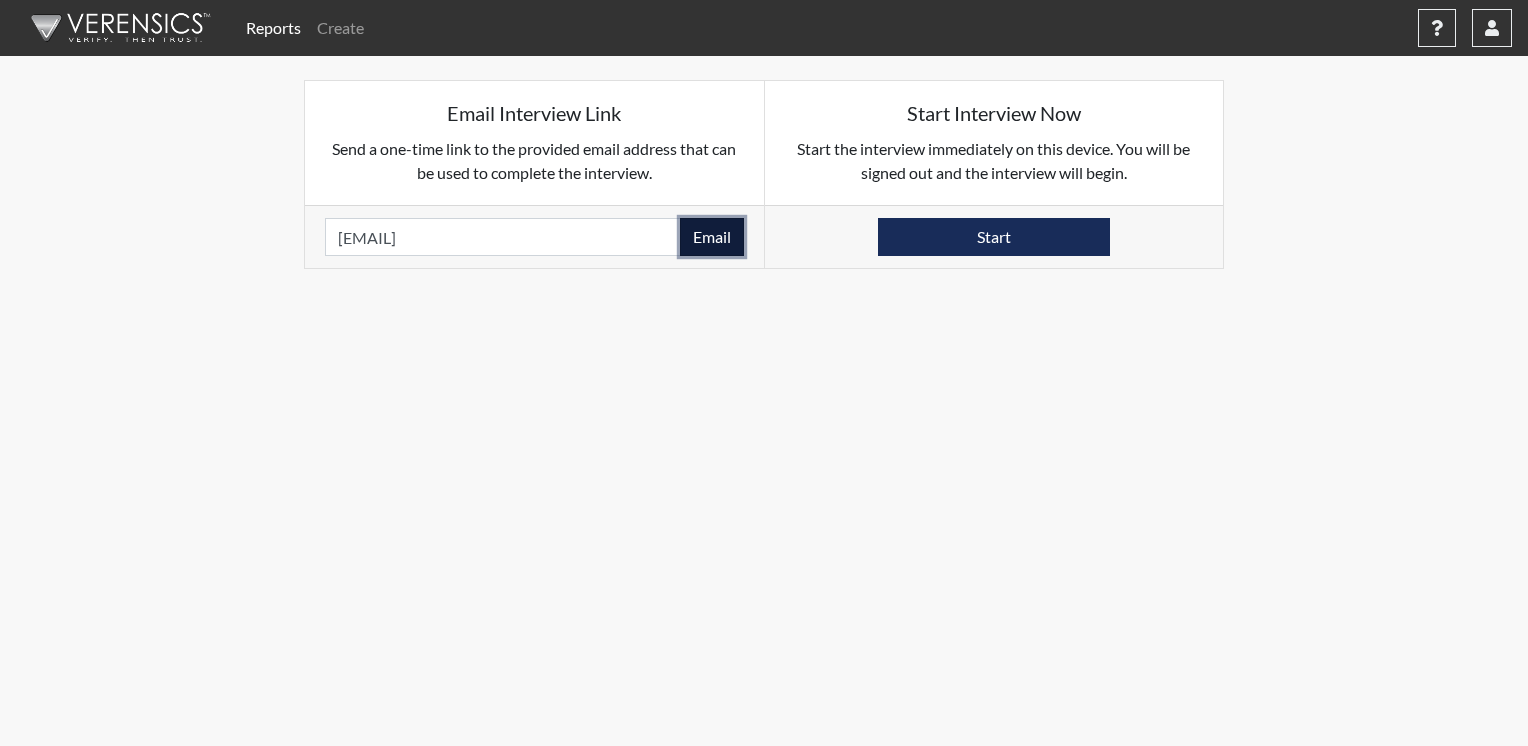 click on "Email" at bounding box center [712, 237] 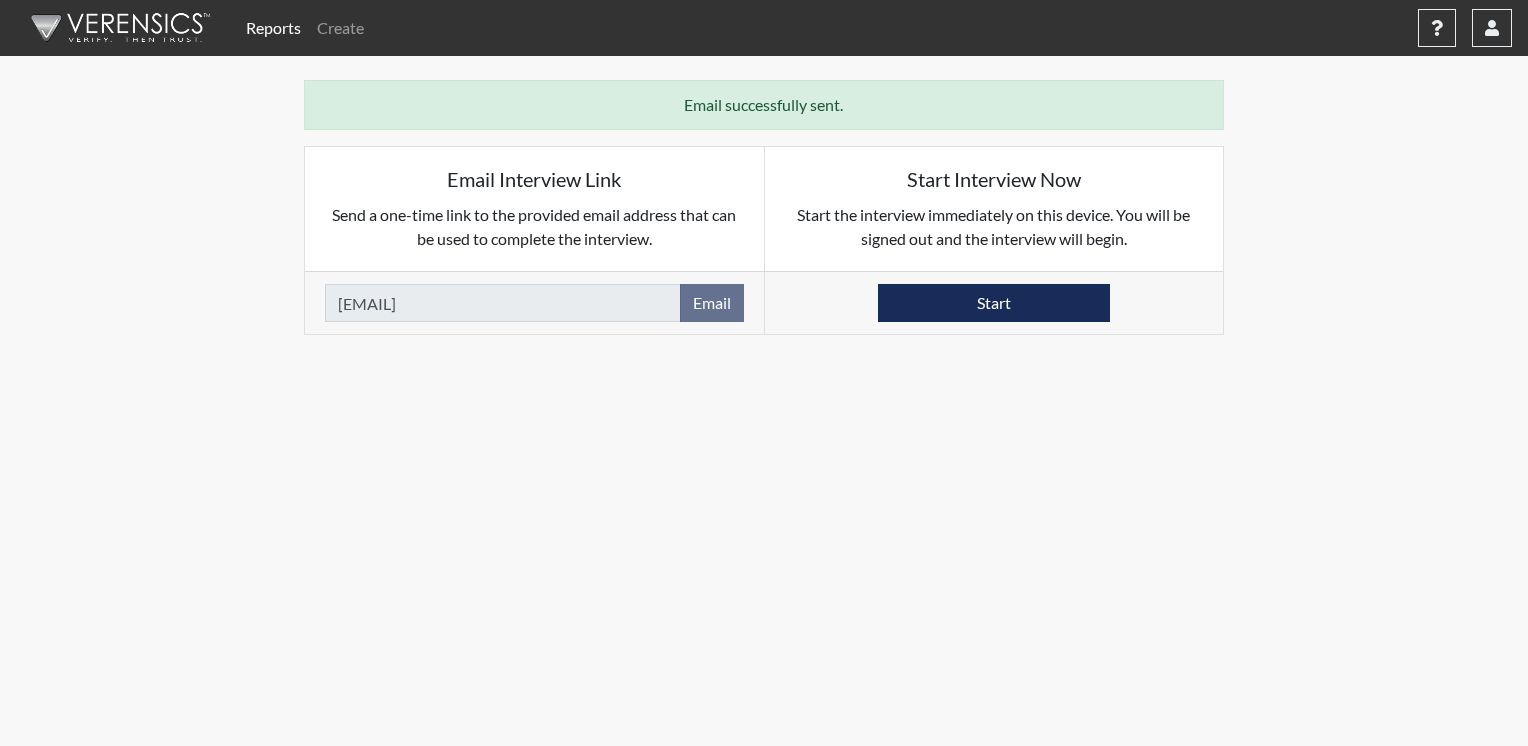 click on "Reports" at bounding box center [273, 28] 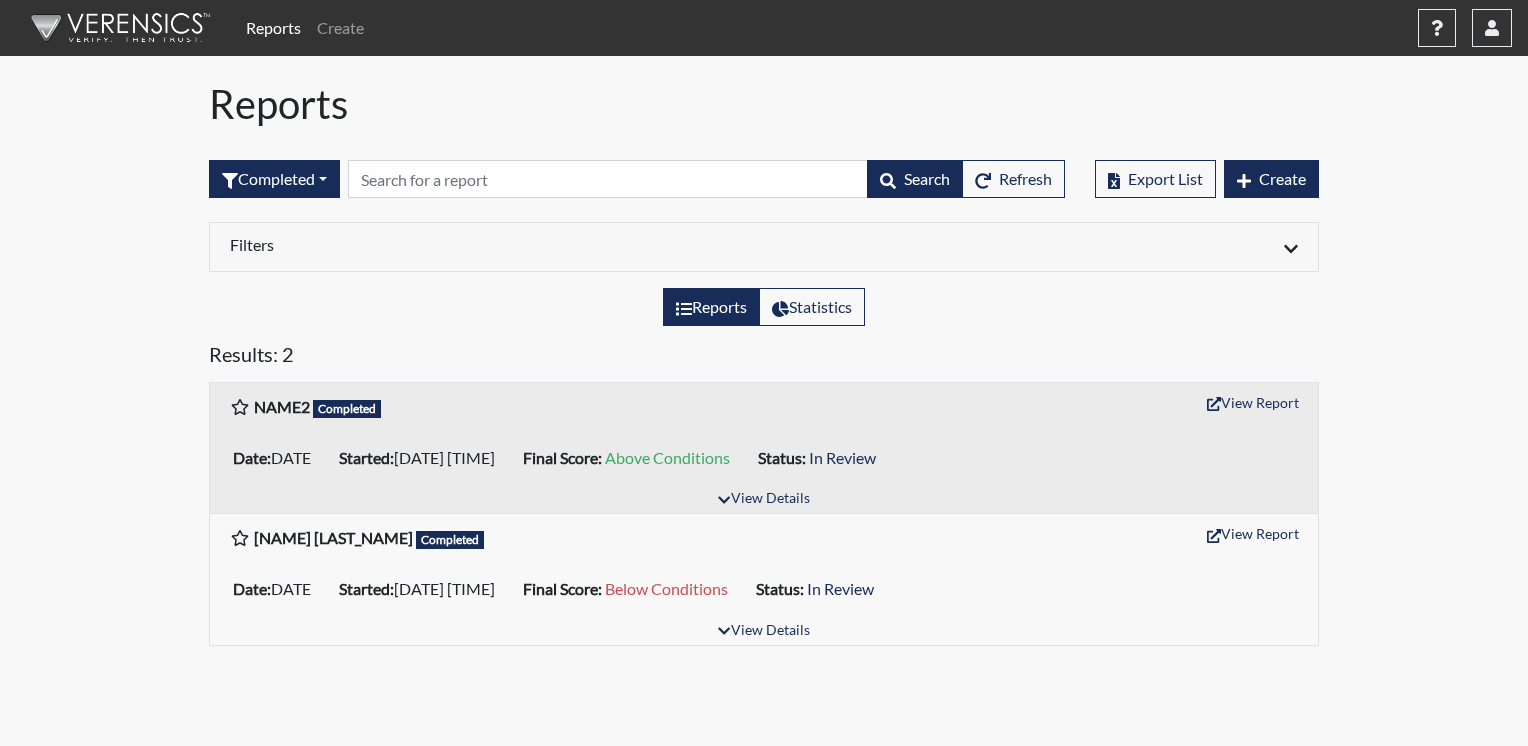 click on "User [FIRST].[LAST]@[ORG] Organization [ORG] Sign Out Reports Completed All Created Sent by email In Progress Declined Completed Search Refresh Export List Create Filters Date Range (All) Reset Regions (All) Reset Facilities/Stores" at bounding box center (764, 331) 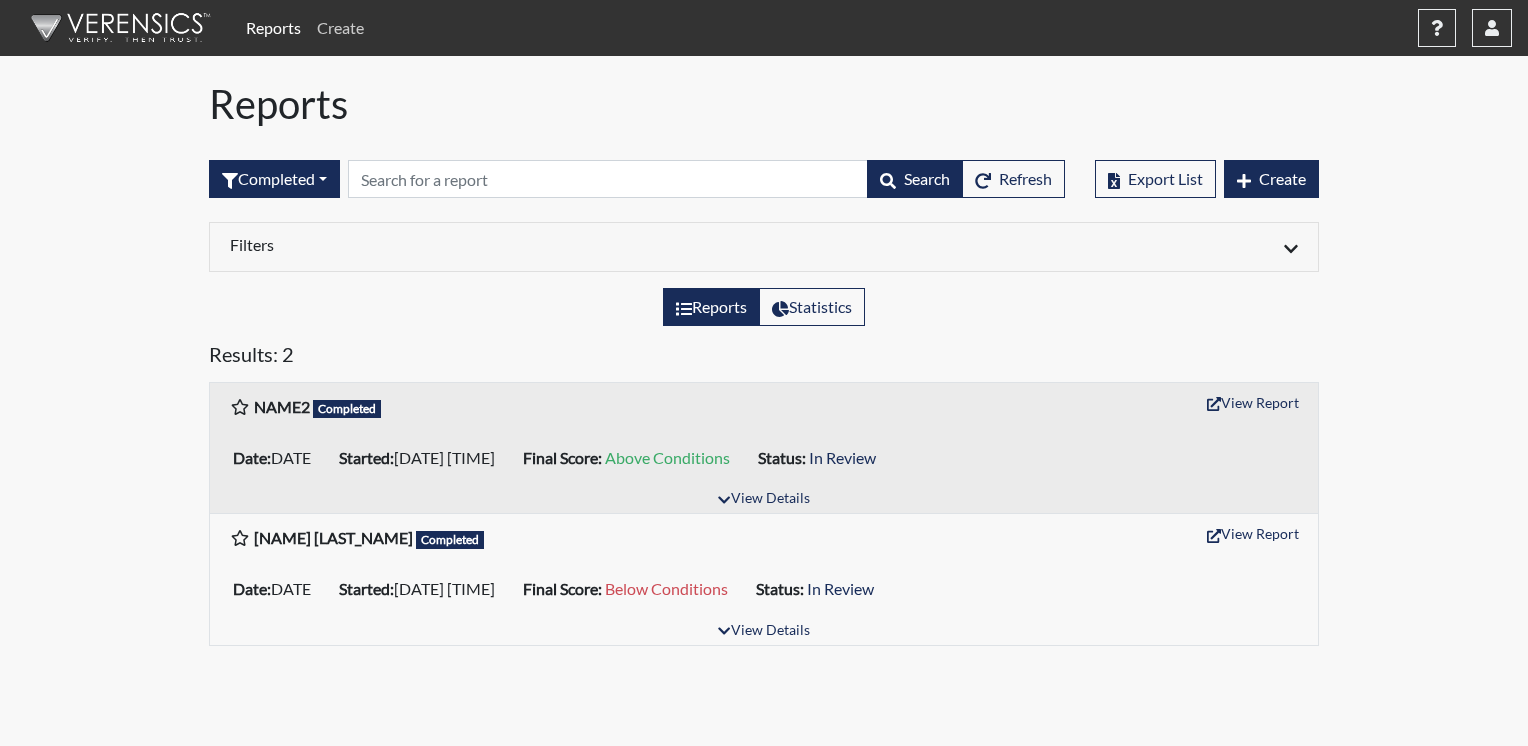 click on "Create" at bounding box center (340, 28) 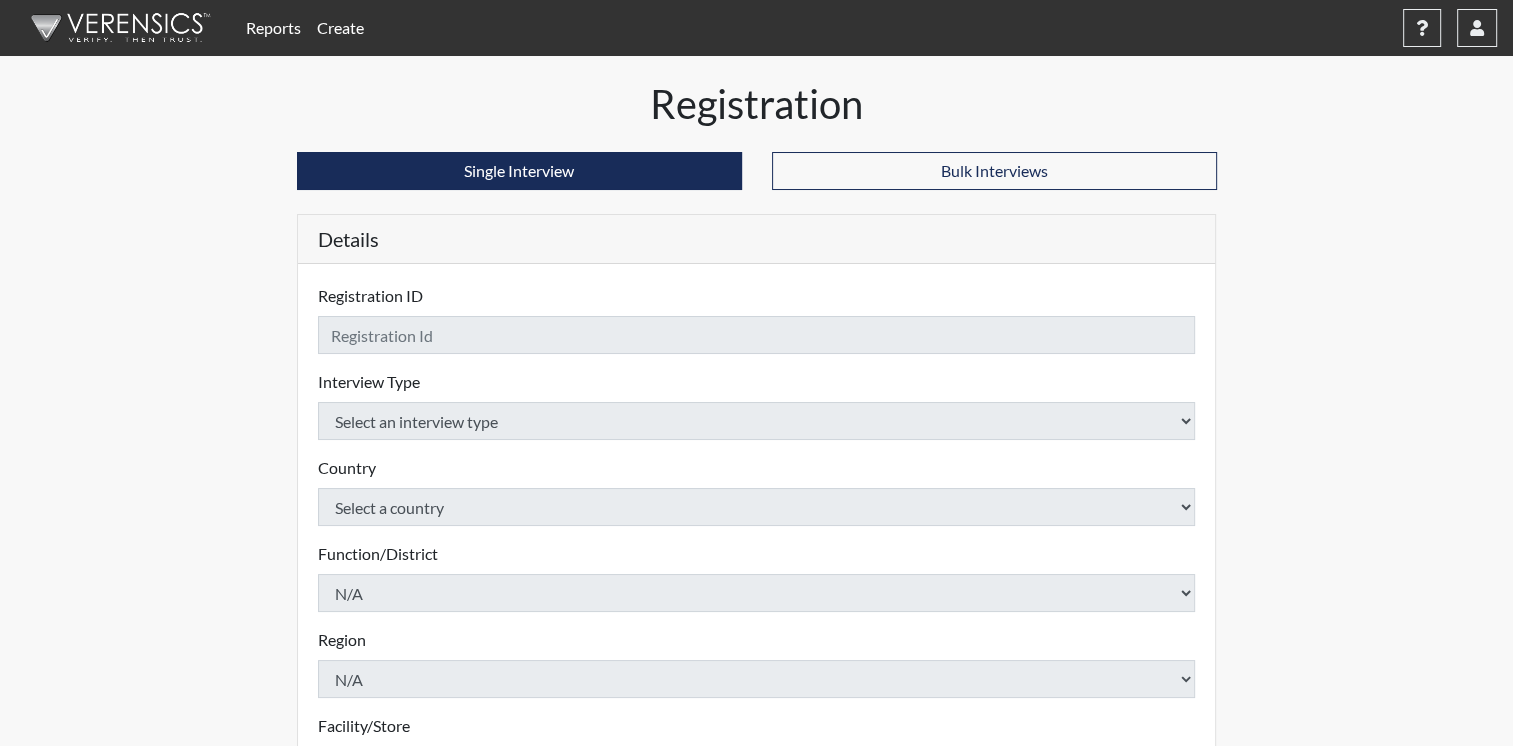 checkbox on "true" 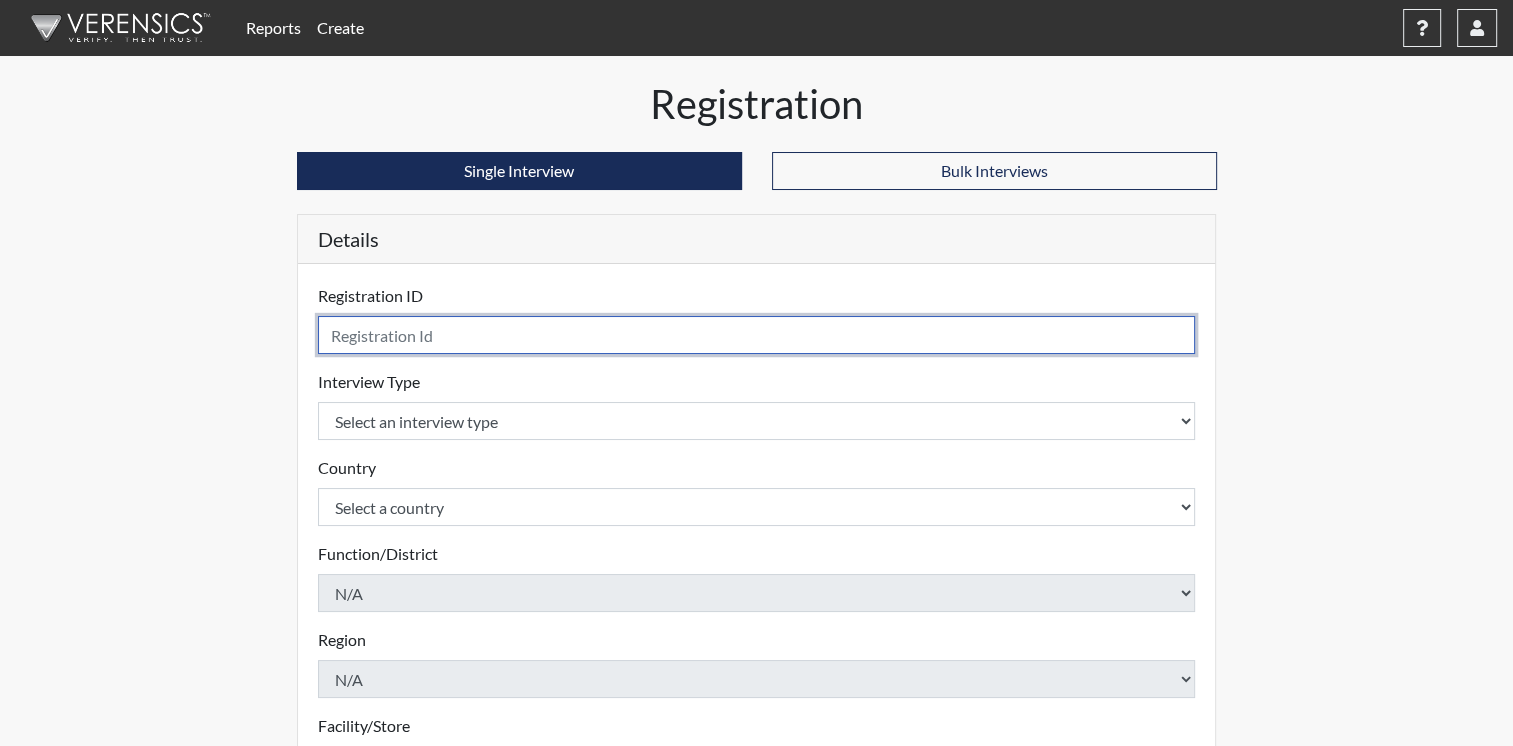 click at bounding box center [757, 335] 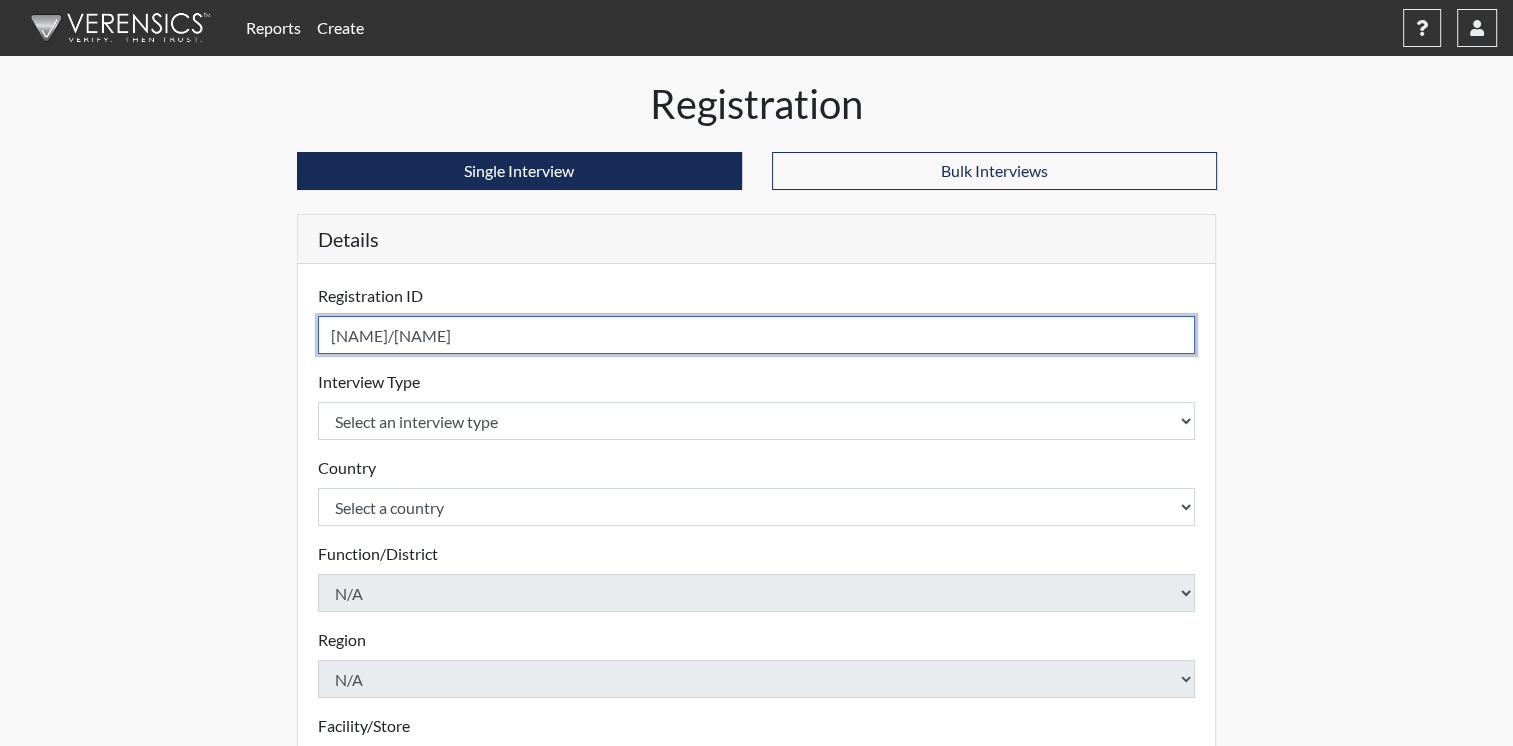 type on "[NAME]/[NAME]" 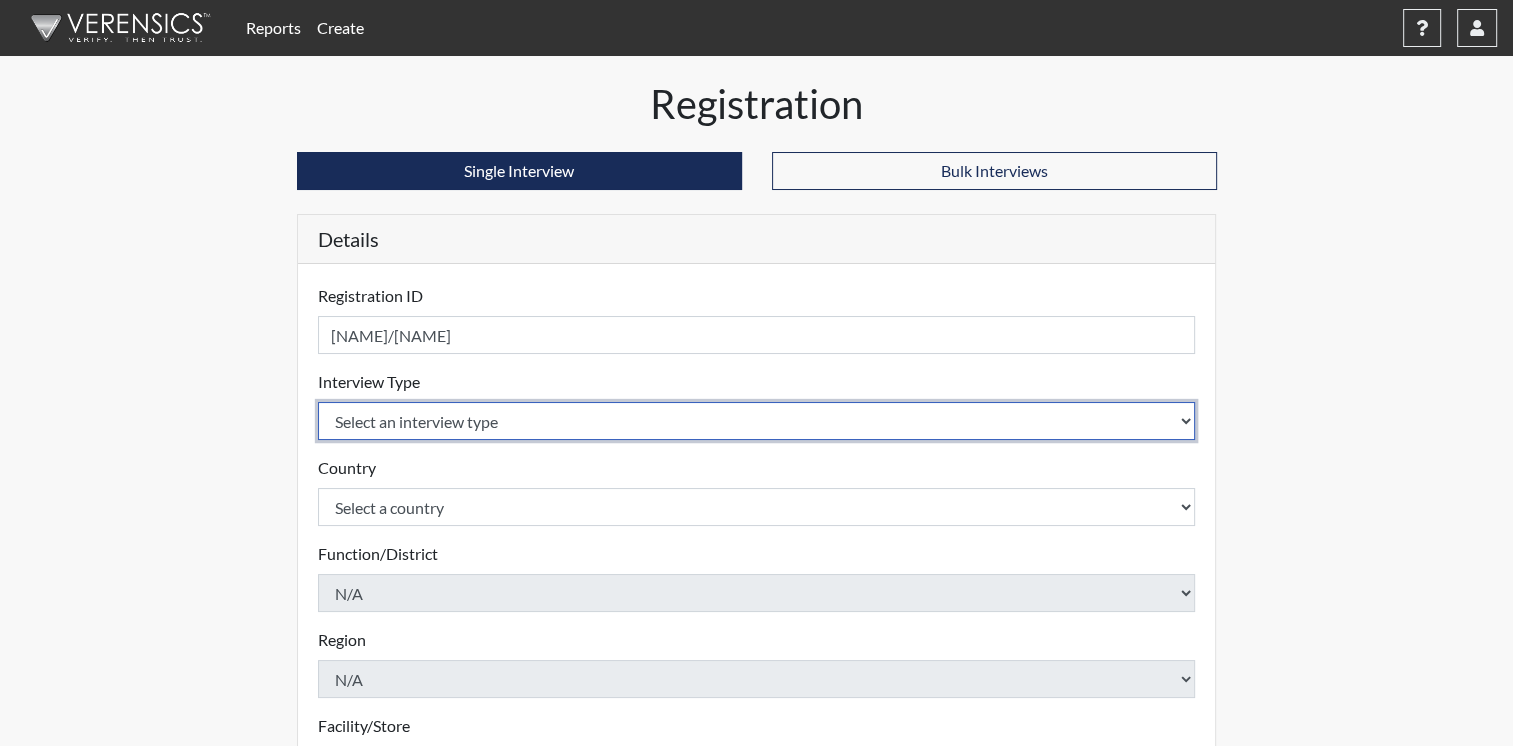 click on "Select an interview type  Corrections Pre-Employment" at bounding box center [757, 421] 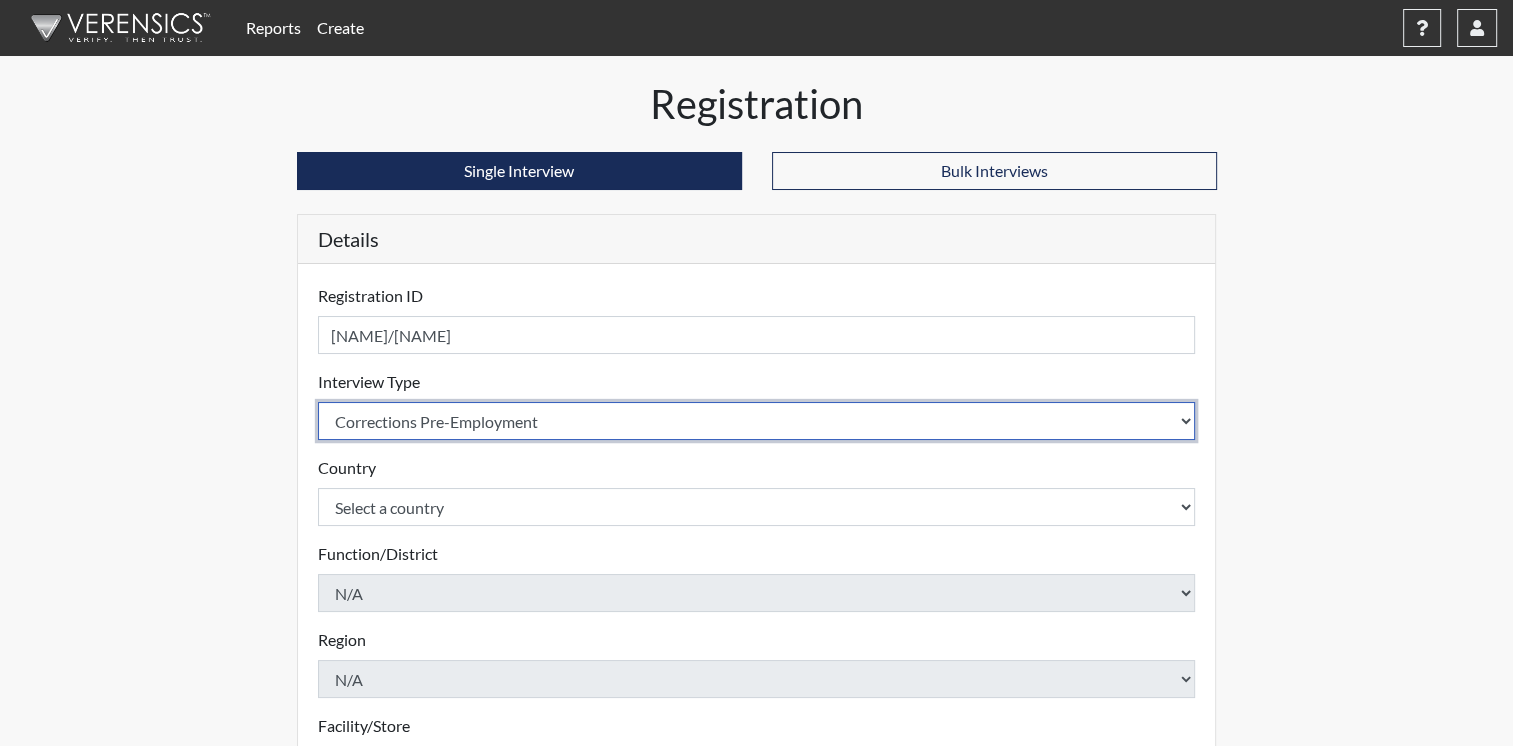 click on "Select an interview type  Corrections Pre-Employment" at bounding box center (757, 421) 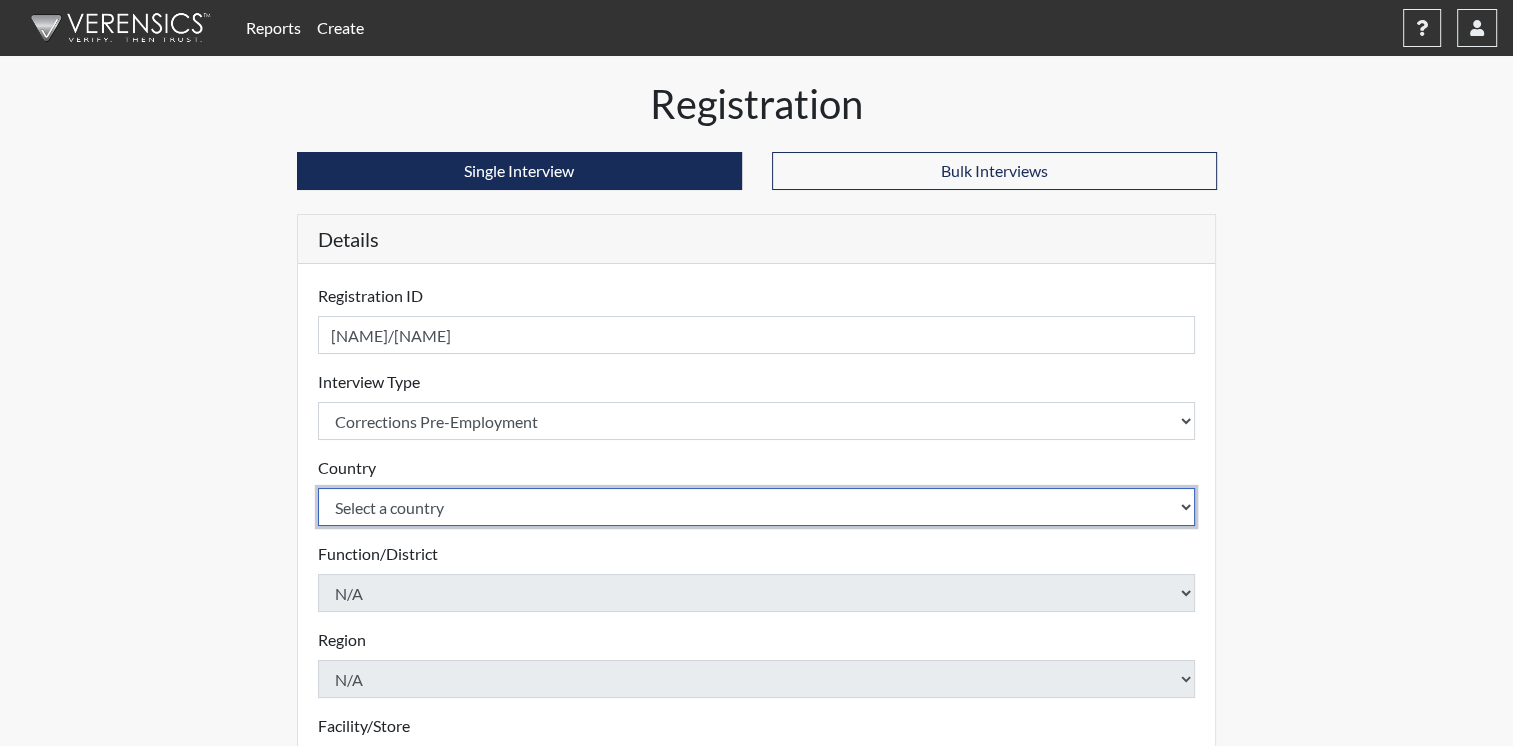 click on "Select a country United States Mexico" at bounding box center (757, 507) 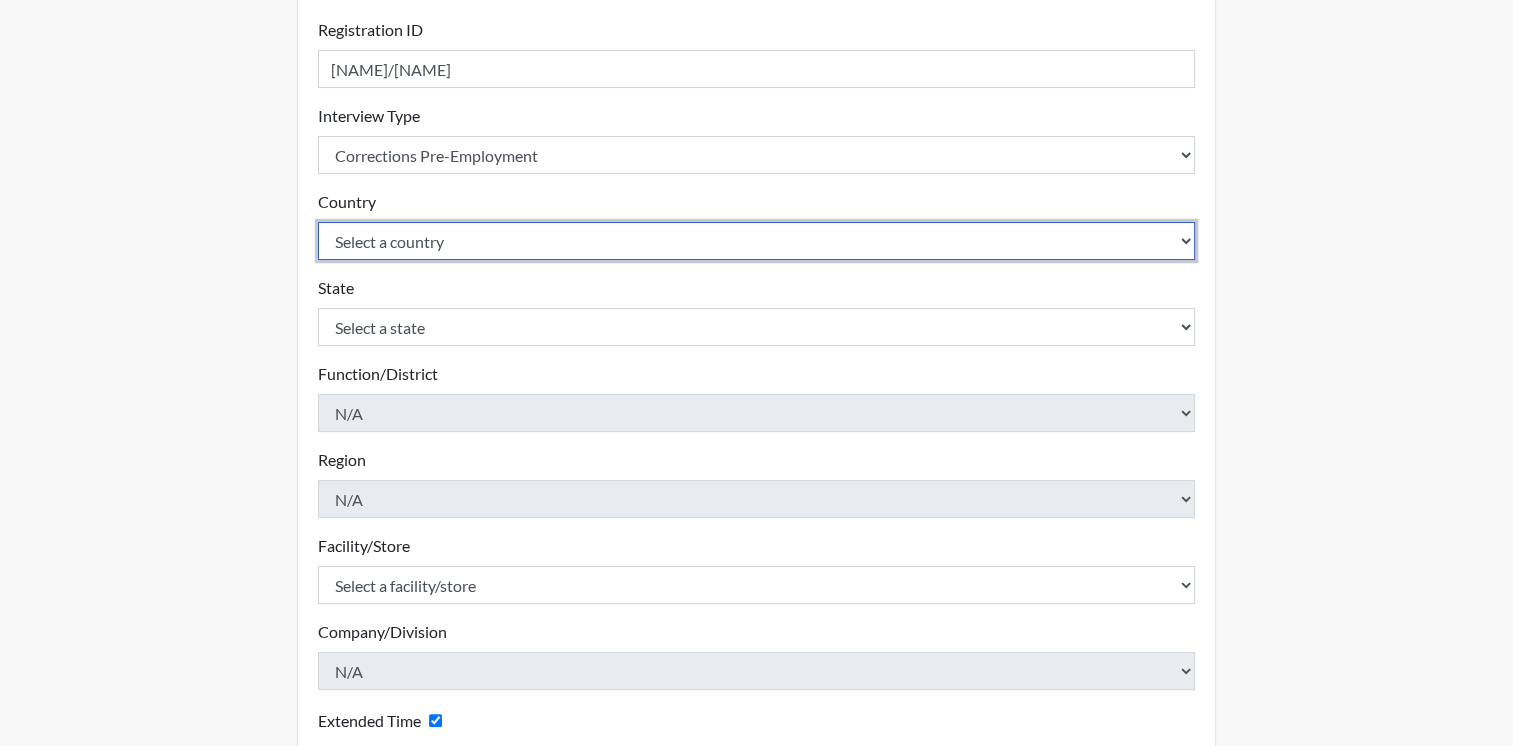 scroll, scrollTop: 273, scrollLeft: 0, axis: vertical 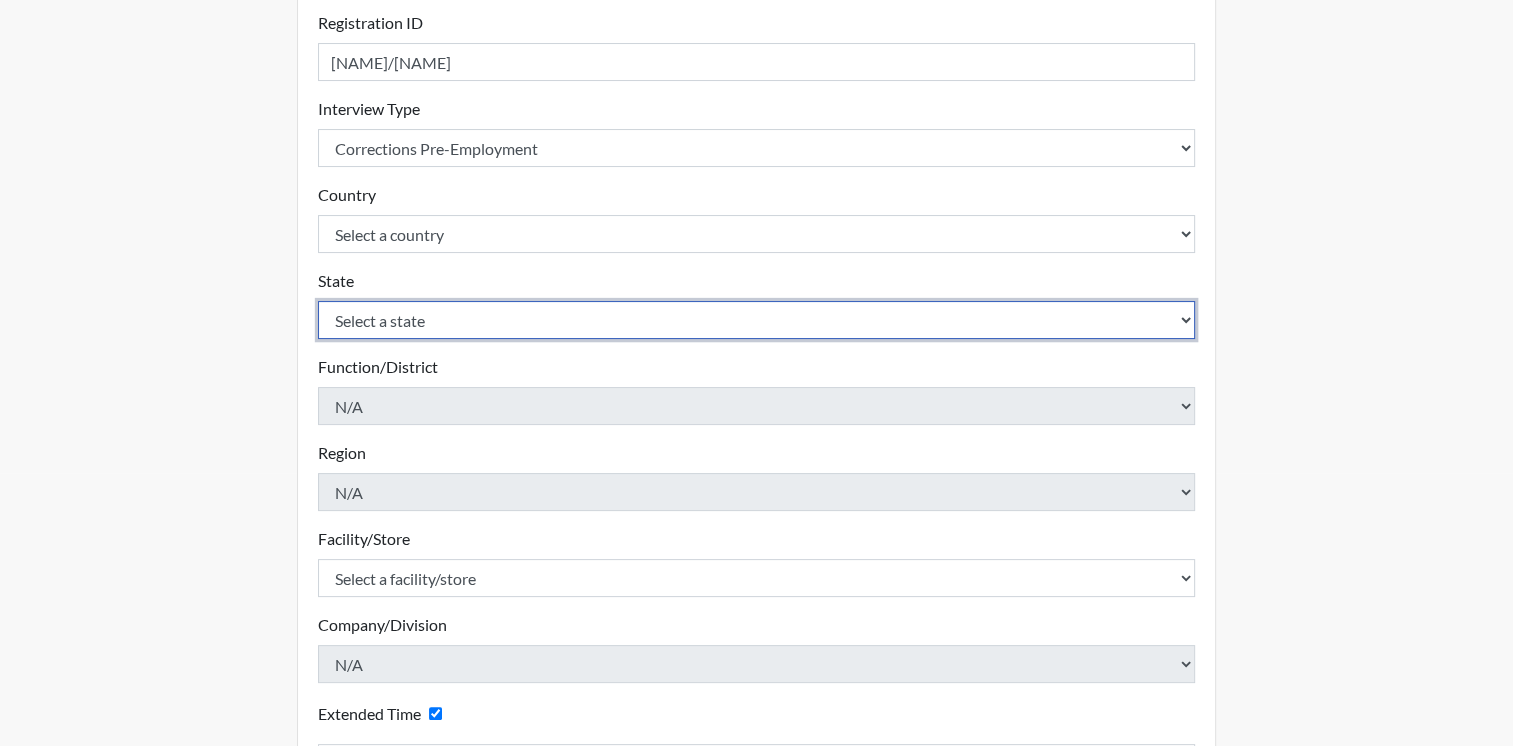 click on "Select a state  Alabama   Alaska   Arizona   Arkansas   California   Colorado   Connecticut   Delaware   Florida   Georgia   Hawaii   Idaho   Illinois   Indiana   Iowa   Kansas   Kentucky   Louisiana   Maine   Maryland   Massachusetts   Michigan   Minnesota   Mississippi   Missouri   Montana   Nebraska   Nevada   New Hampshire   New Jersey   New Mexico   New York   North Carolina   North Dakota   Ohio   Oklahoma   Oregon   Pennsylvania   Rhode Island   South Carolina   South Dakota   Tennessee   Texas   Utah   Vermont   Virginia   Washington   West Virginia   Wisconsin   Wyoming" at bounding box center (757, 320) 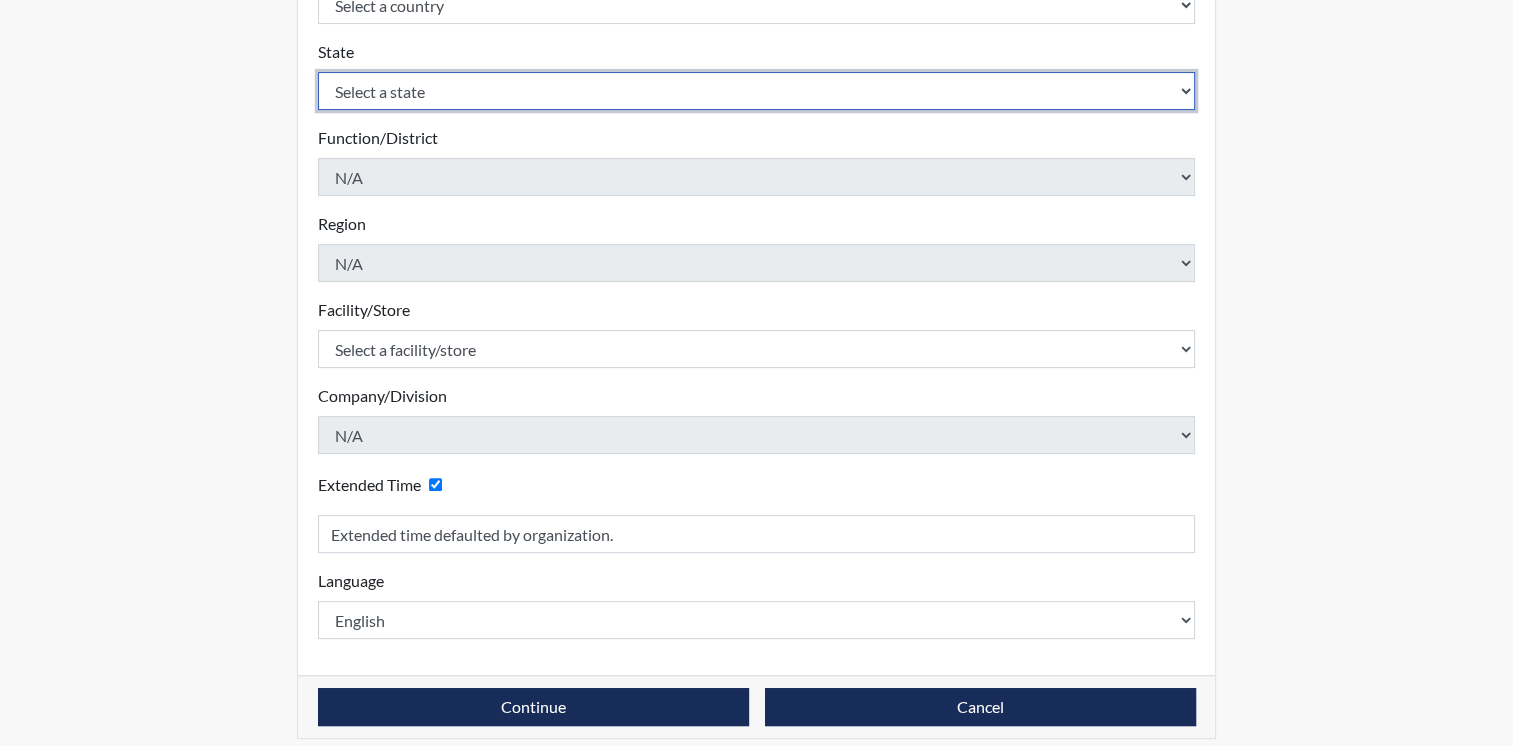 scroll, scrollTop: 516, scrollLeft: 0, axis: vertical 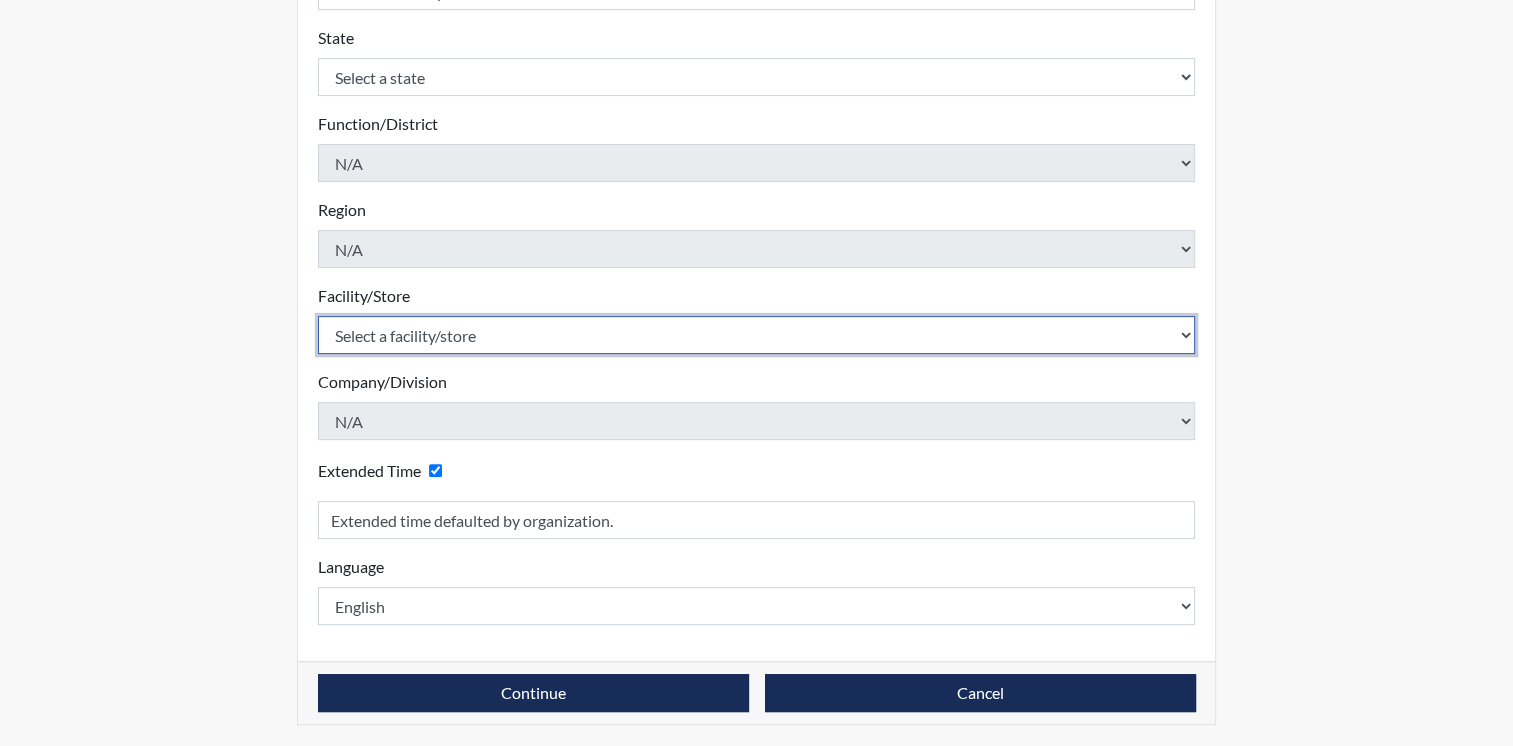 click on "Select a facility/store ADAPT CCC Pathways/Cornerstone Spring Grove TCC" at bounding box center (757, 335) 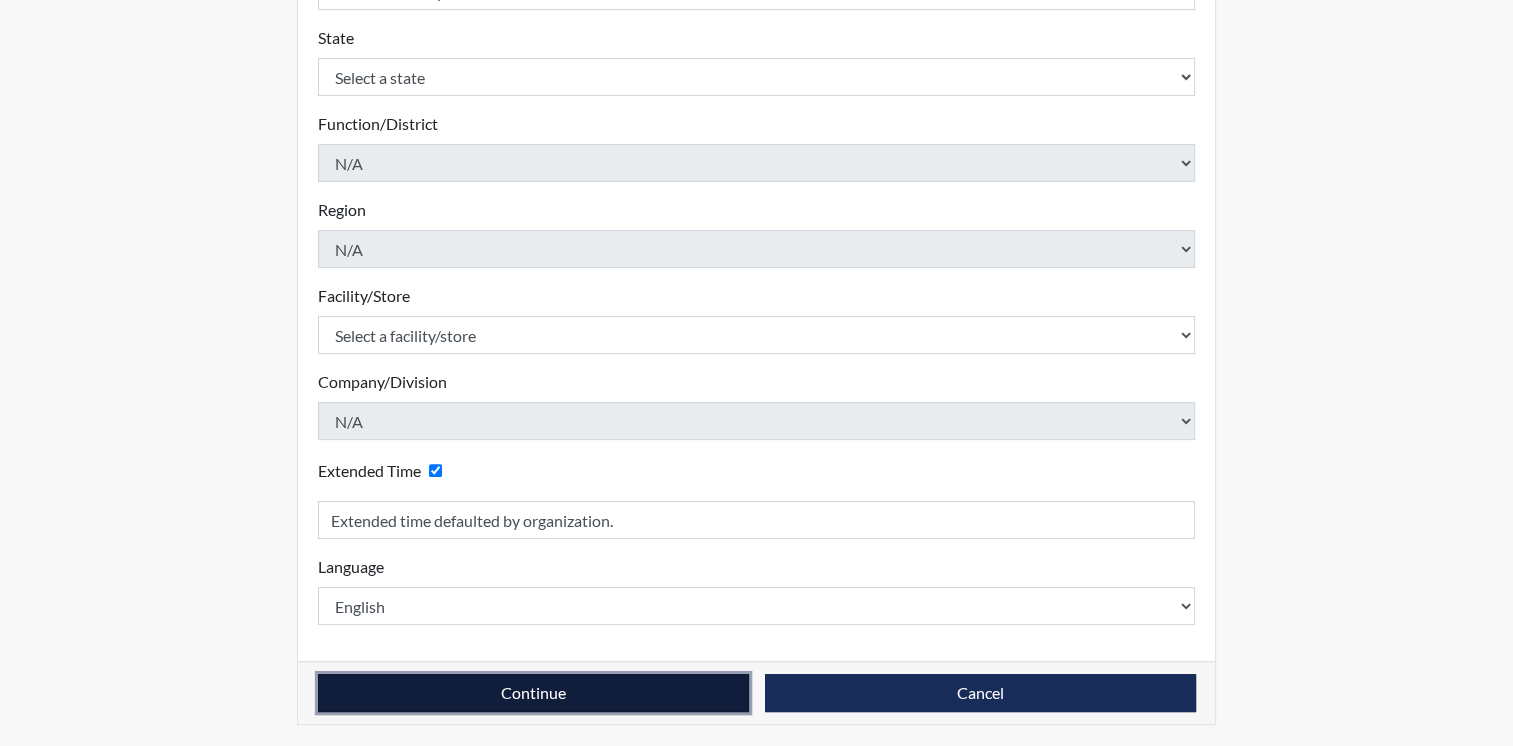 click on "Continue" at bounding box center (533, 693) 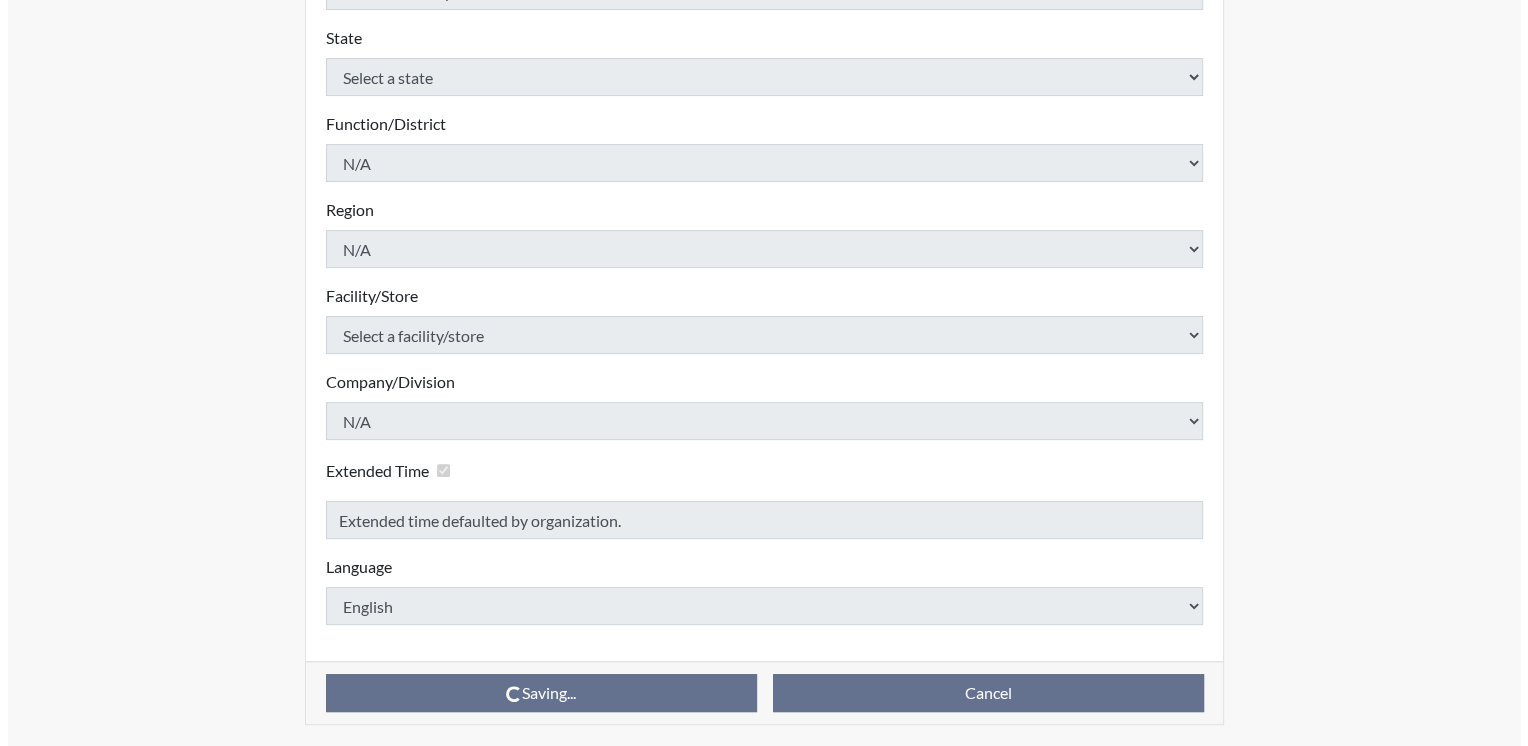 scroll, scrollTop: 0, scrollLeft: 0, axis: both 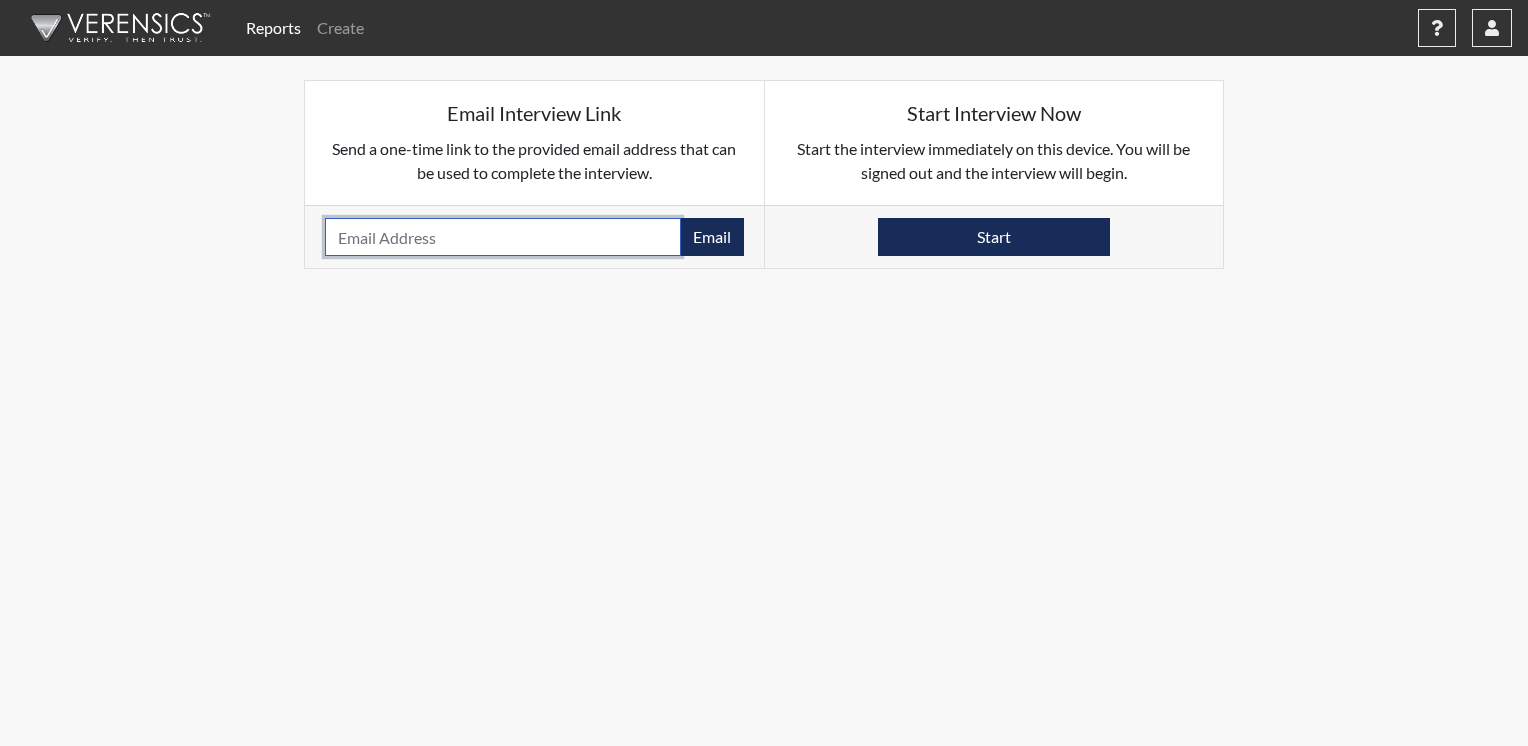 click at bounding box center [503, 237] 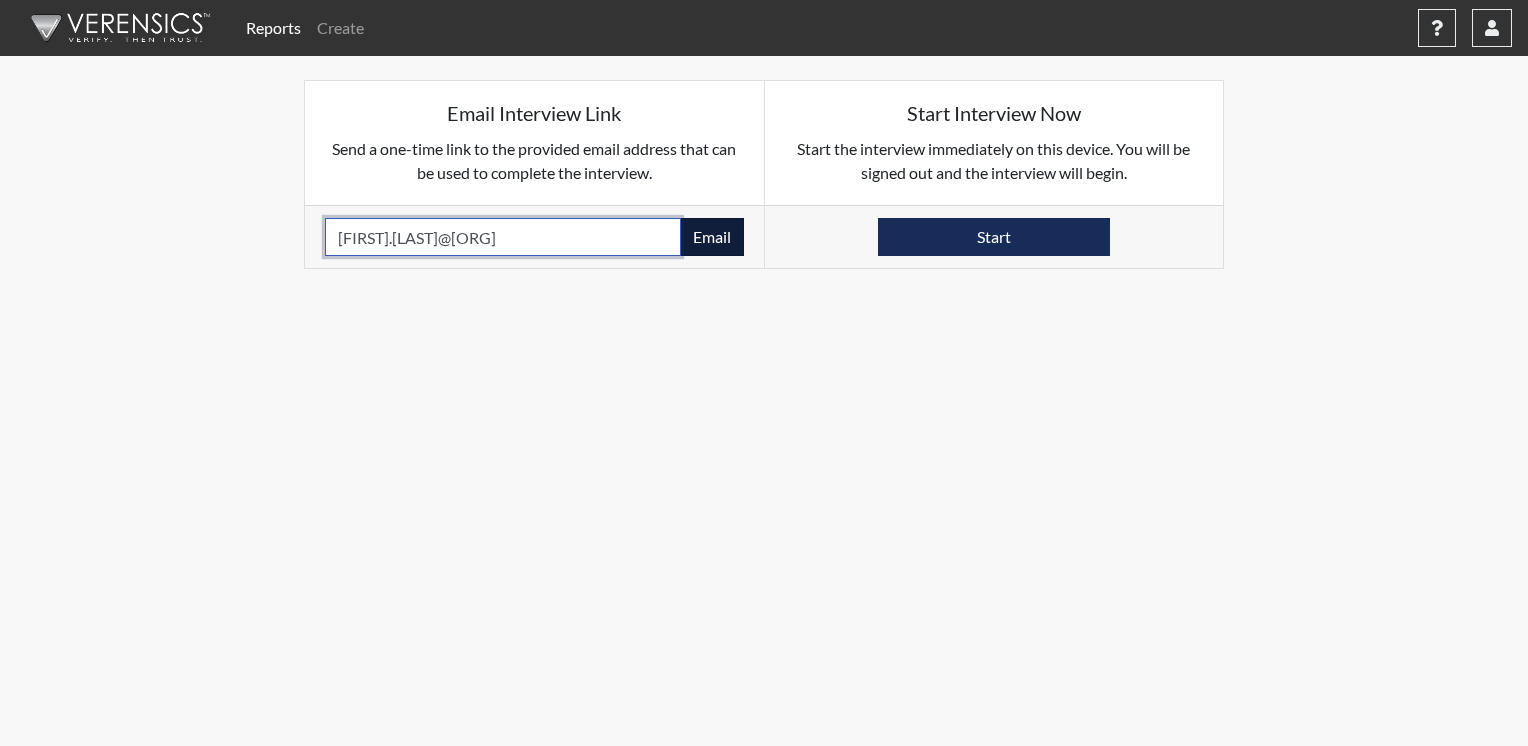 type on "[FIRST].[LAST]@[ORG]" 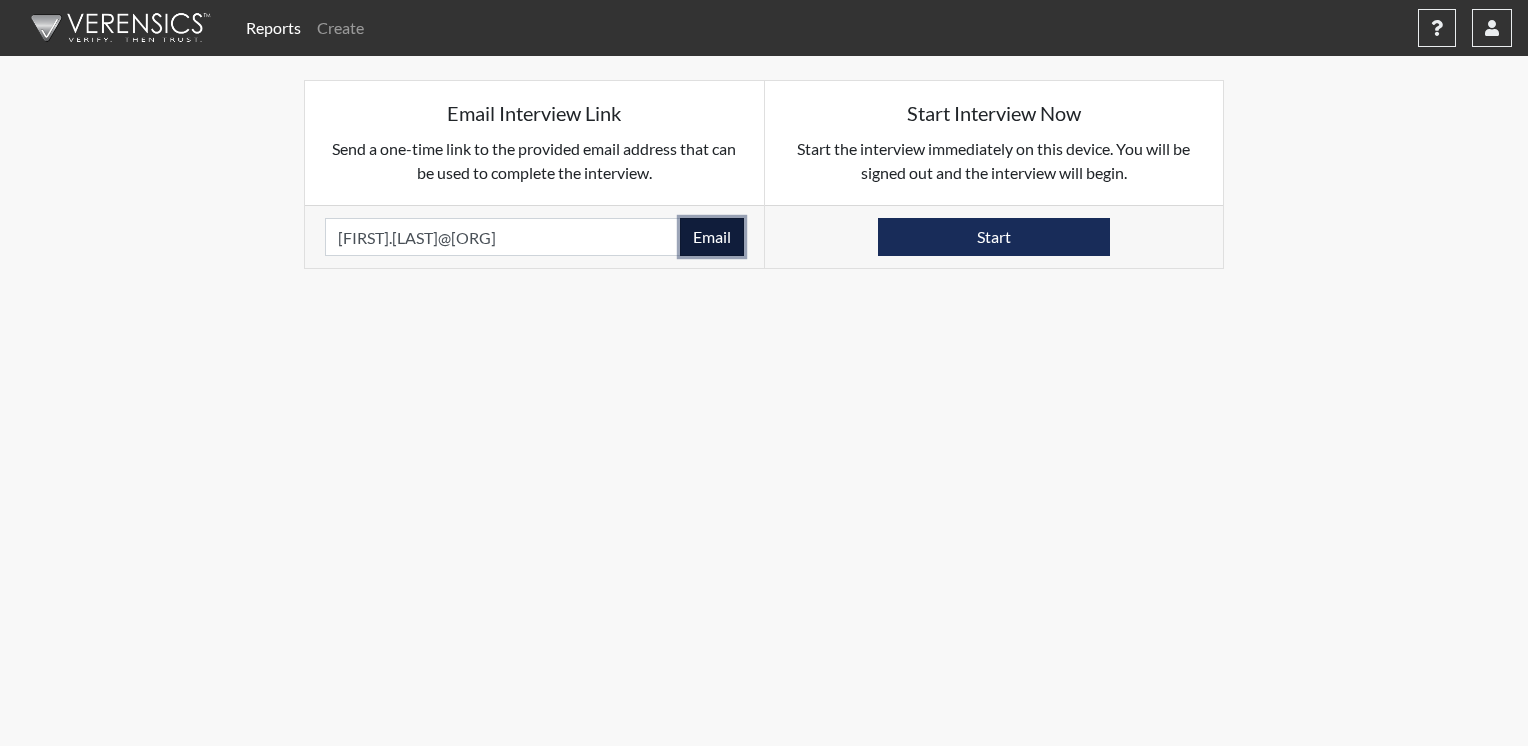click on "Email" at bounding box center (712, 237) 